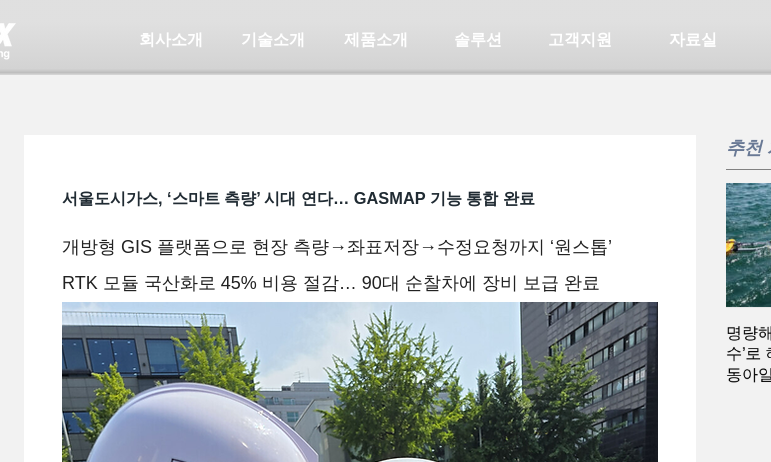 scroll, scrollTop: 0, scrollLeft: 0, axis: both 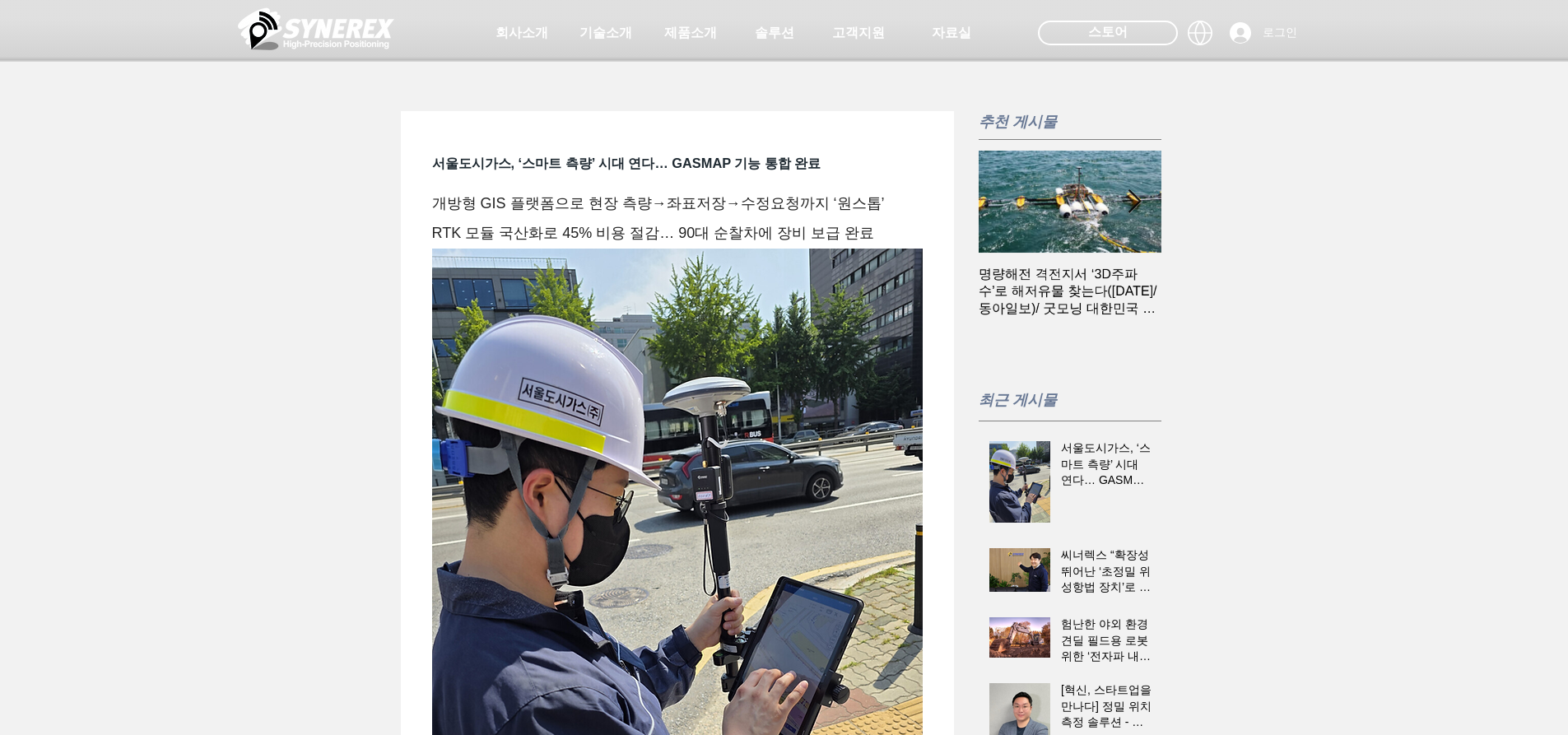 drag, startPoint x: 560, startPoint y: 169, endPoint x: 575, endPoint y: 165, distance: 15.524175 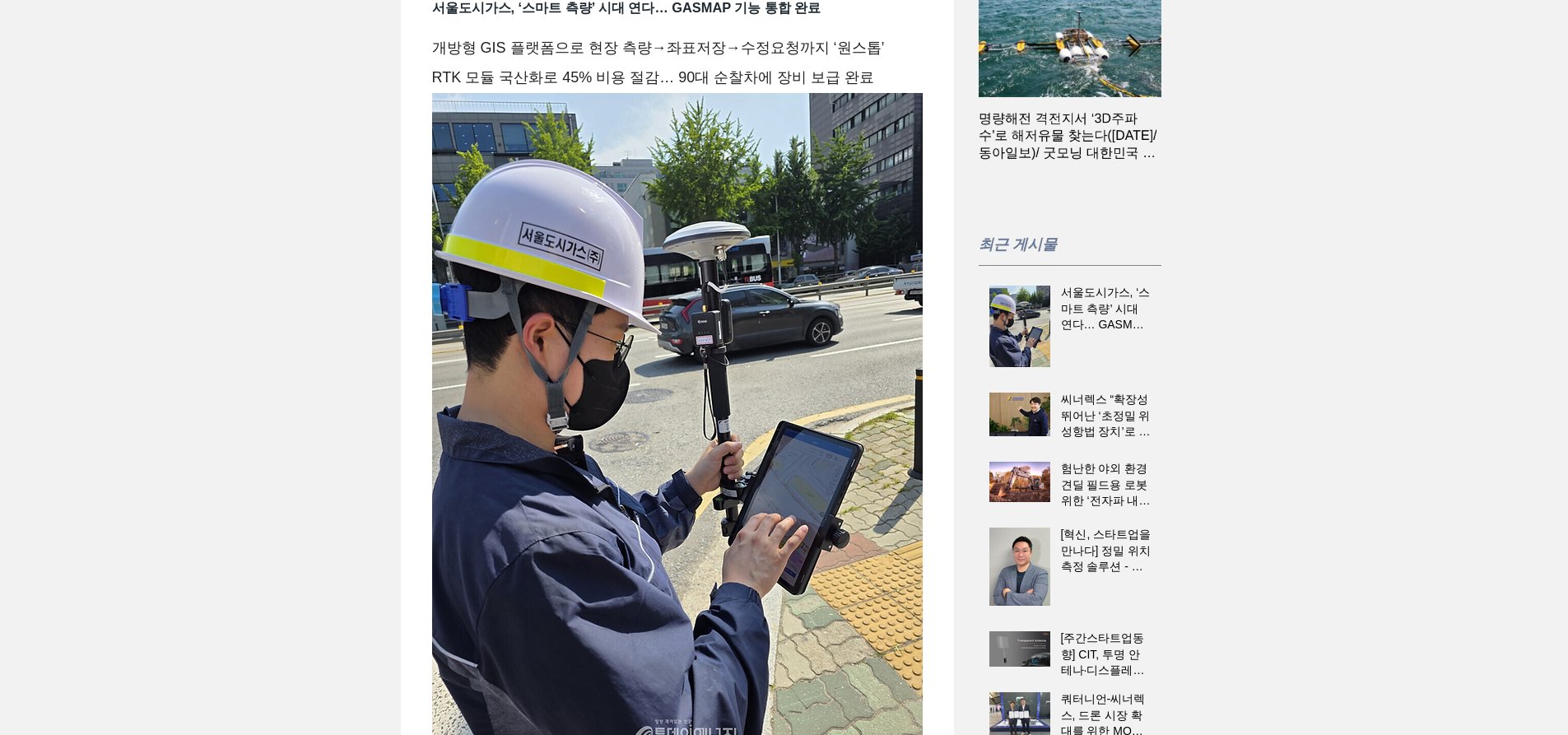 scroll, scrollTop: 165, scrollLeft: 0, axis: vertical 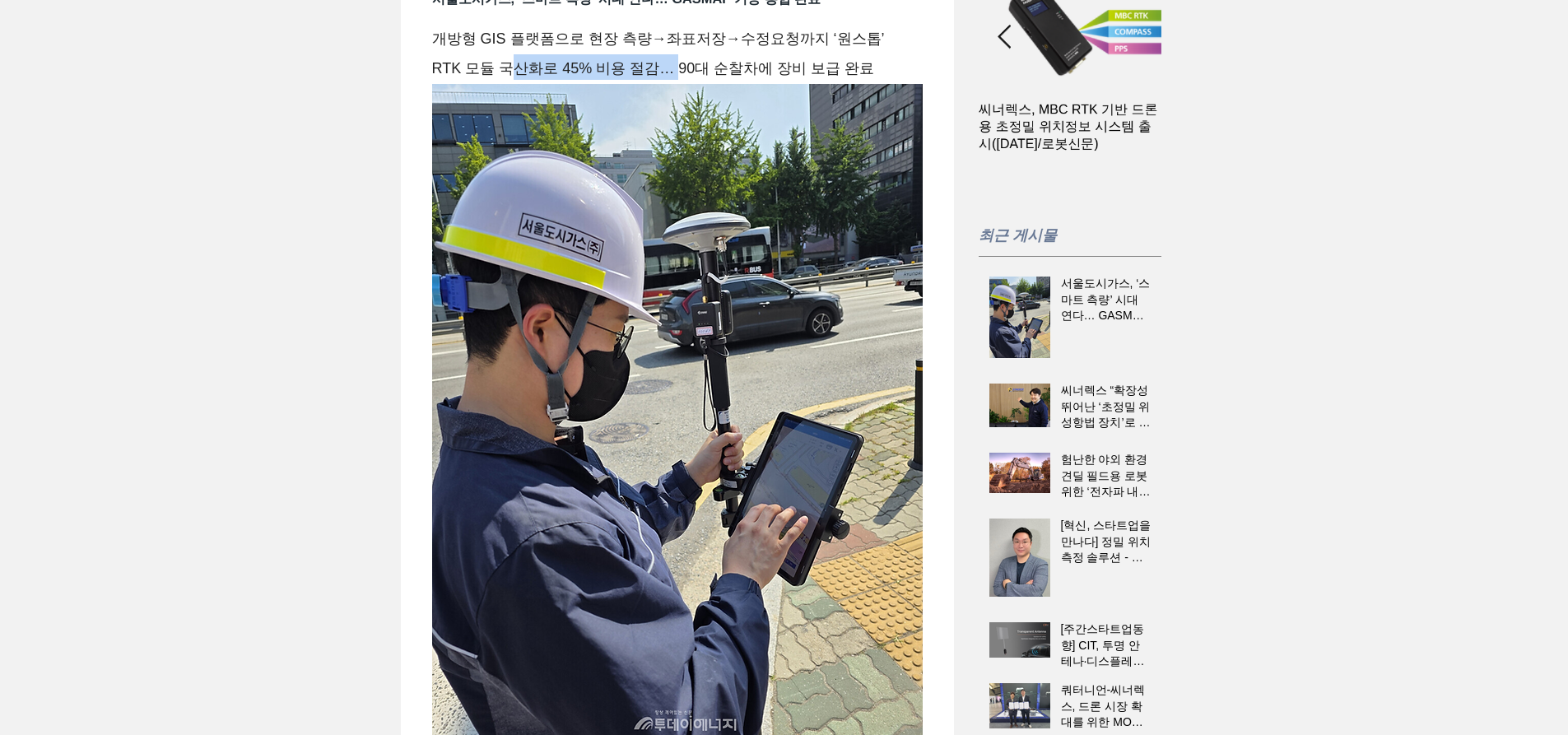 drag, startPoint x: 508, startPoint y: 111, endPoint x: 677, endPoint y: 96, distance: 169.66437 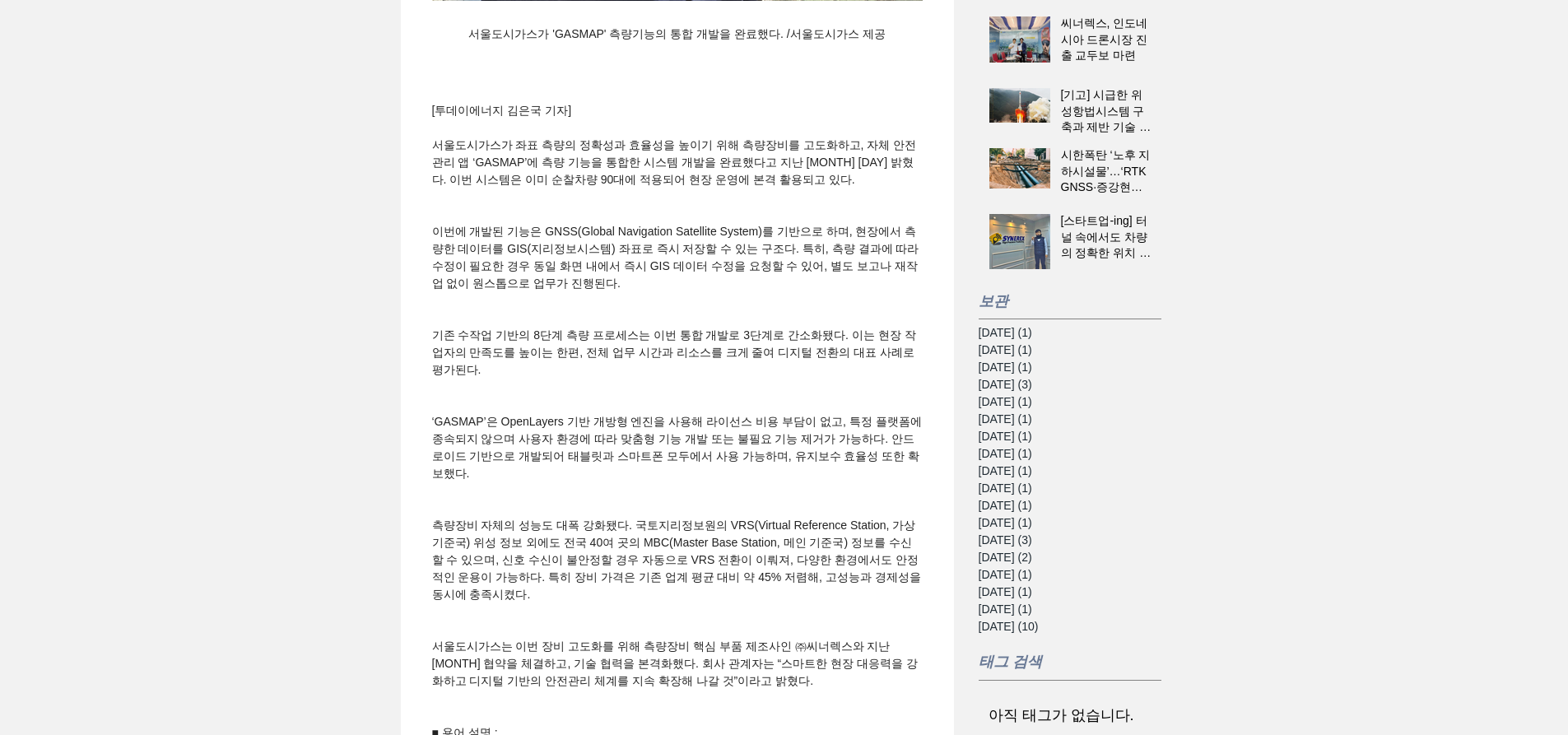 scroll, scrollTop: 905, scrollLeft: 0, axis: vertical 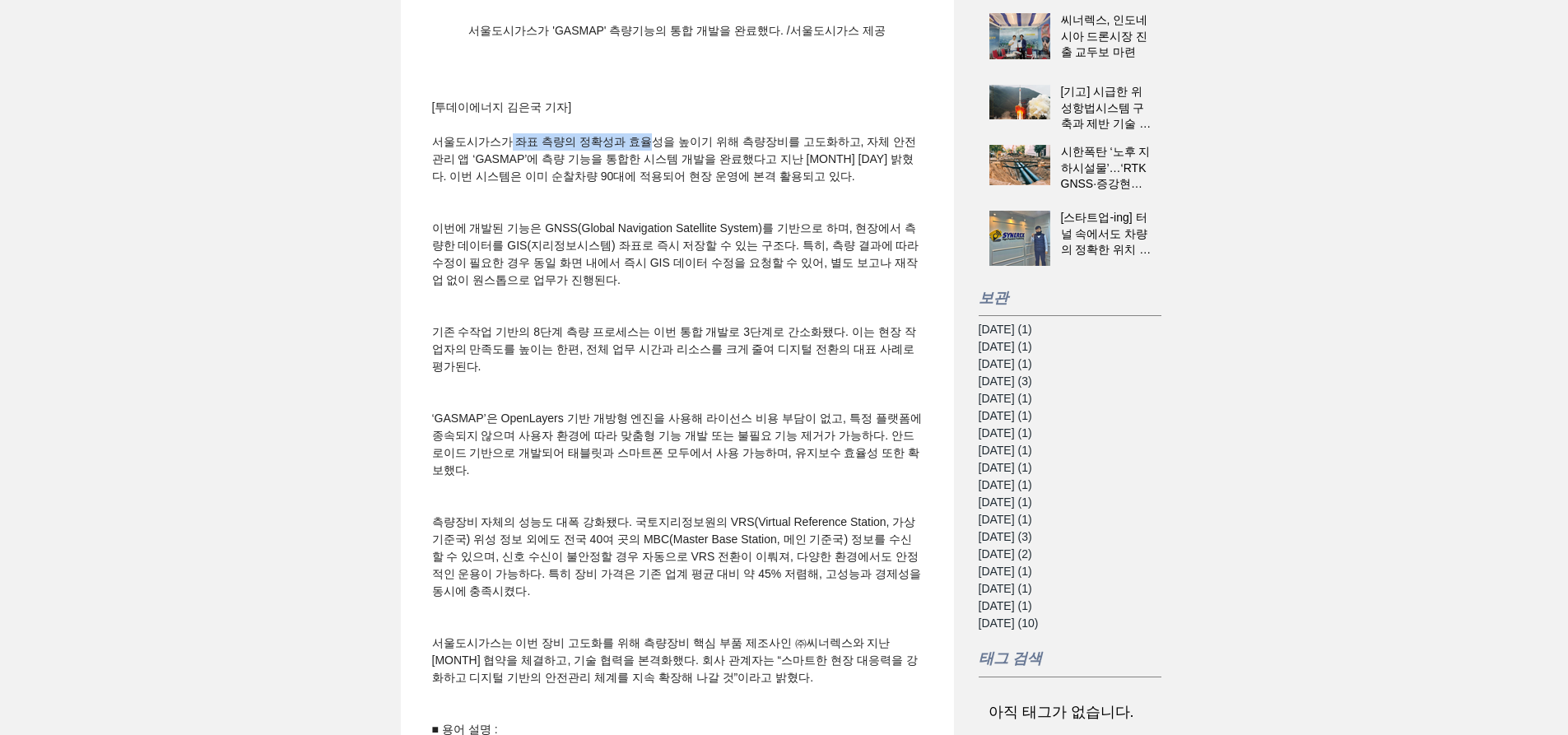 drag, startPoint x: 514, startPoint y: 186, endPoint x: 653, endPoint y: 179, distance: 139.17615 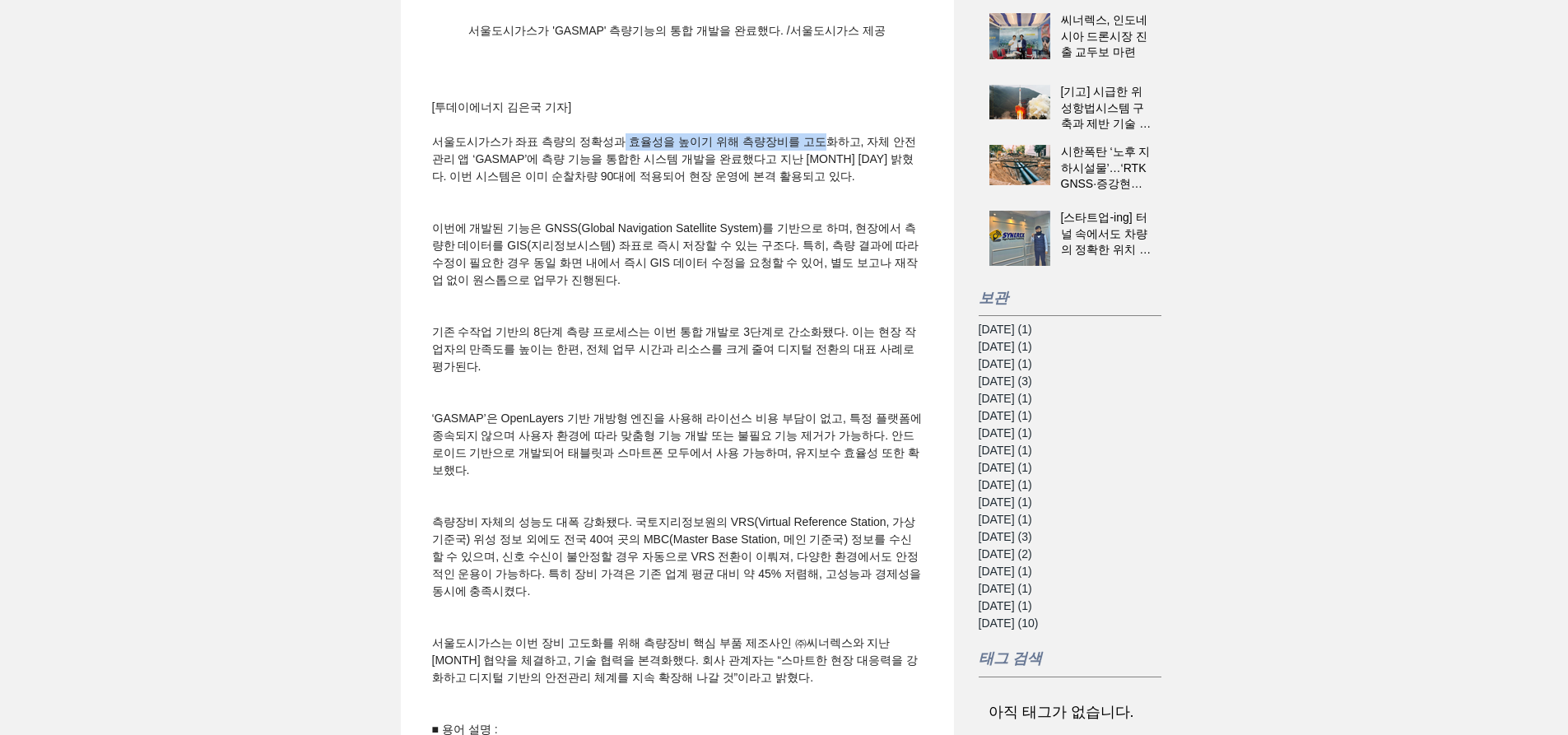 drag, startPoint x: 624, startPoint y: 188, endPoint x: 835, endPoint y: 188, distance: 211 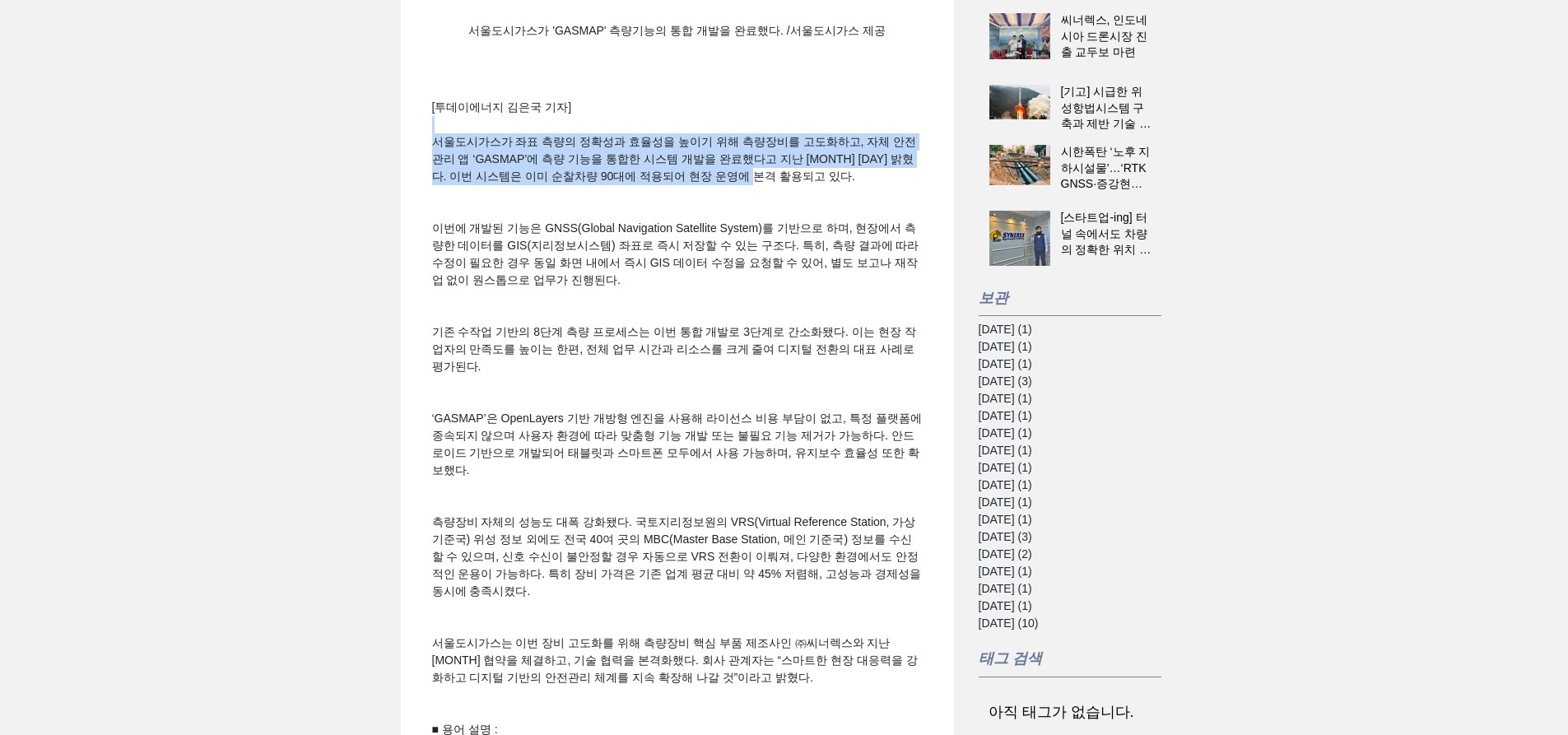 drag, startPoint x: 818, startPoint y: 216, endPoint x: 650, endPoint y: 162, distance: 176.46529 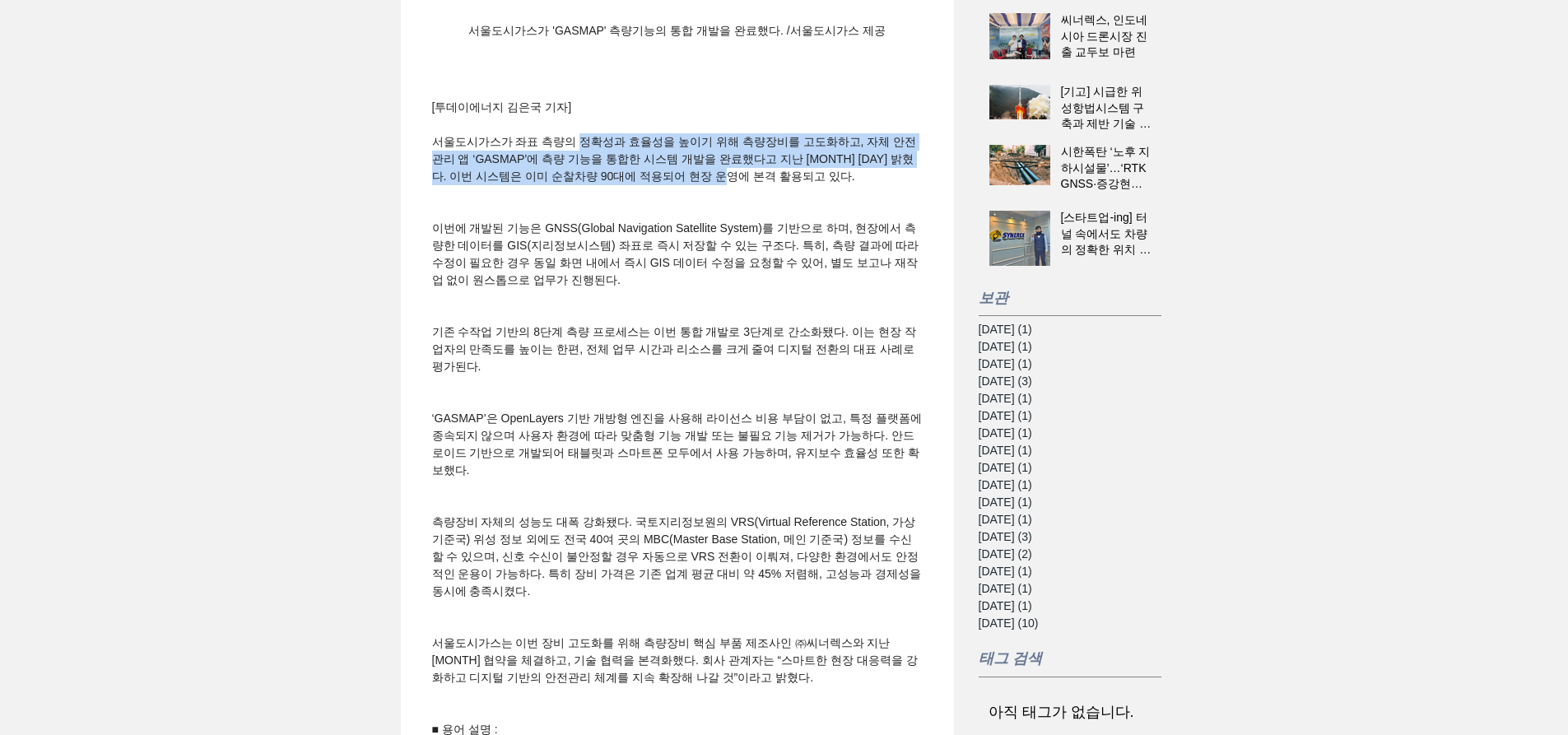drag, startPoint x: 584, startPoint y: 177, endPoint x: 791, endPoint y: 219, distance: 211.2179 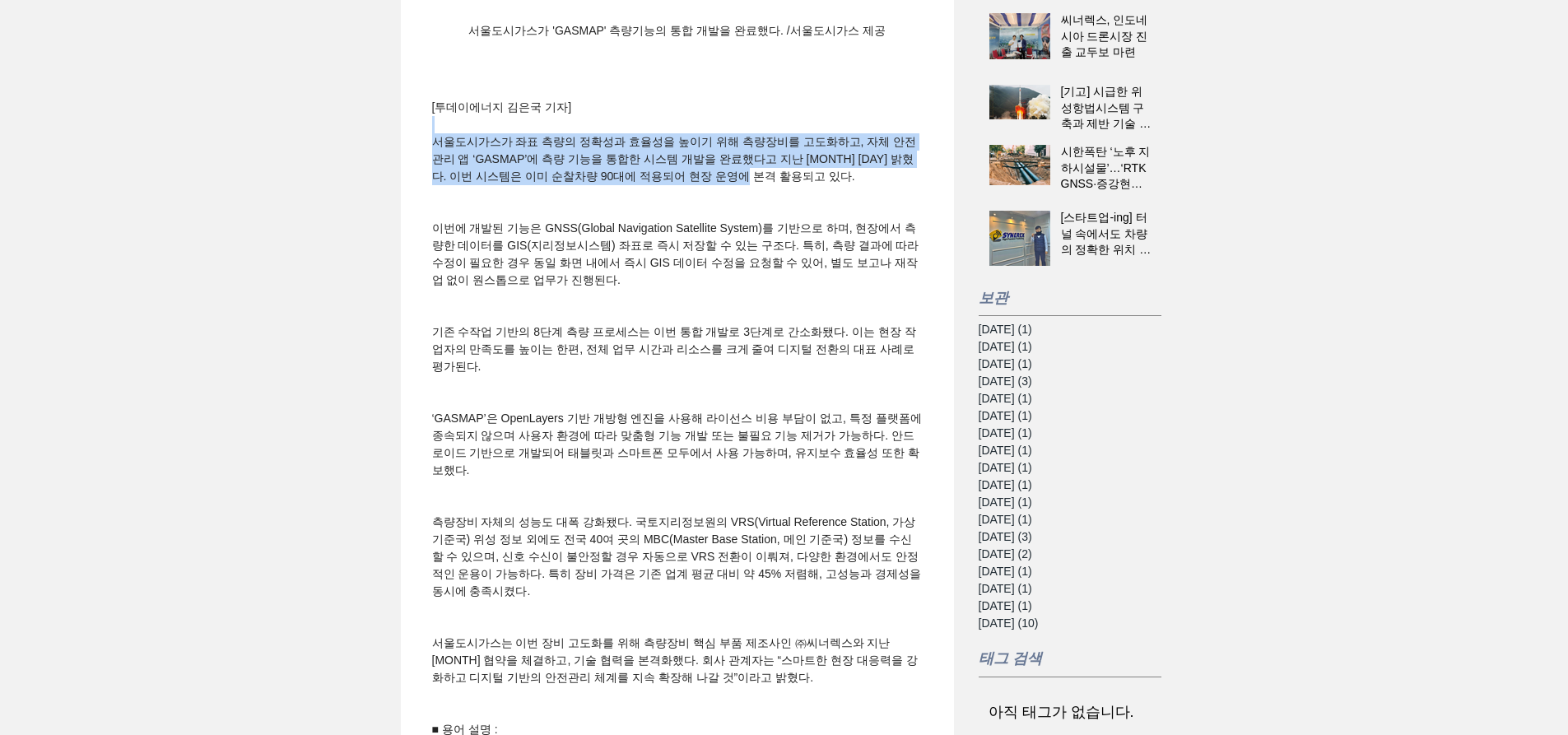 drag, startPoint x: 810, startPoint y: 216, endPoint x: 626, endPoint y: 169, distance: 189.90787 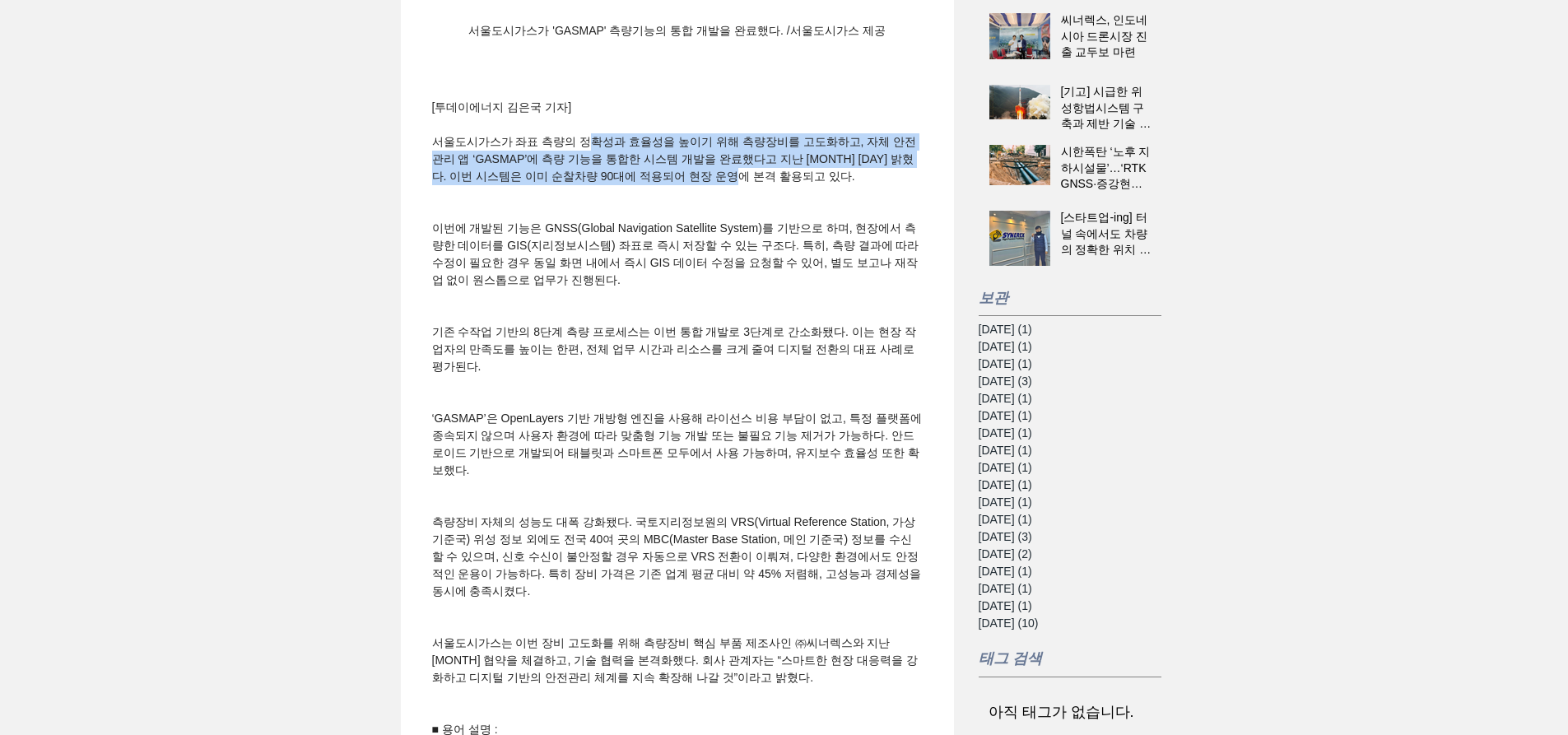 drag, startPoint x: 591, startPoint y: 175, endPoint x: 802, endPoint y: 207, distance: 213.41275 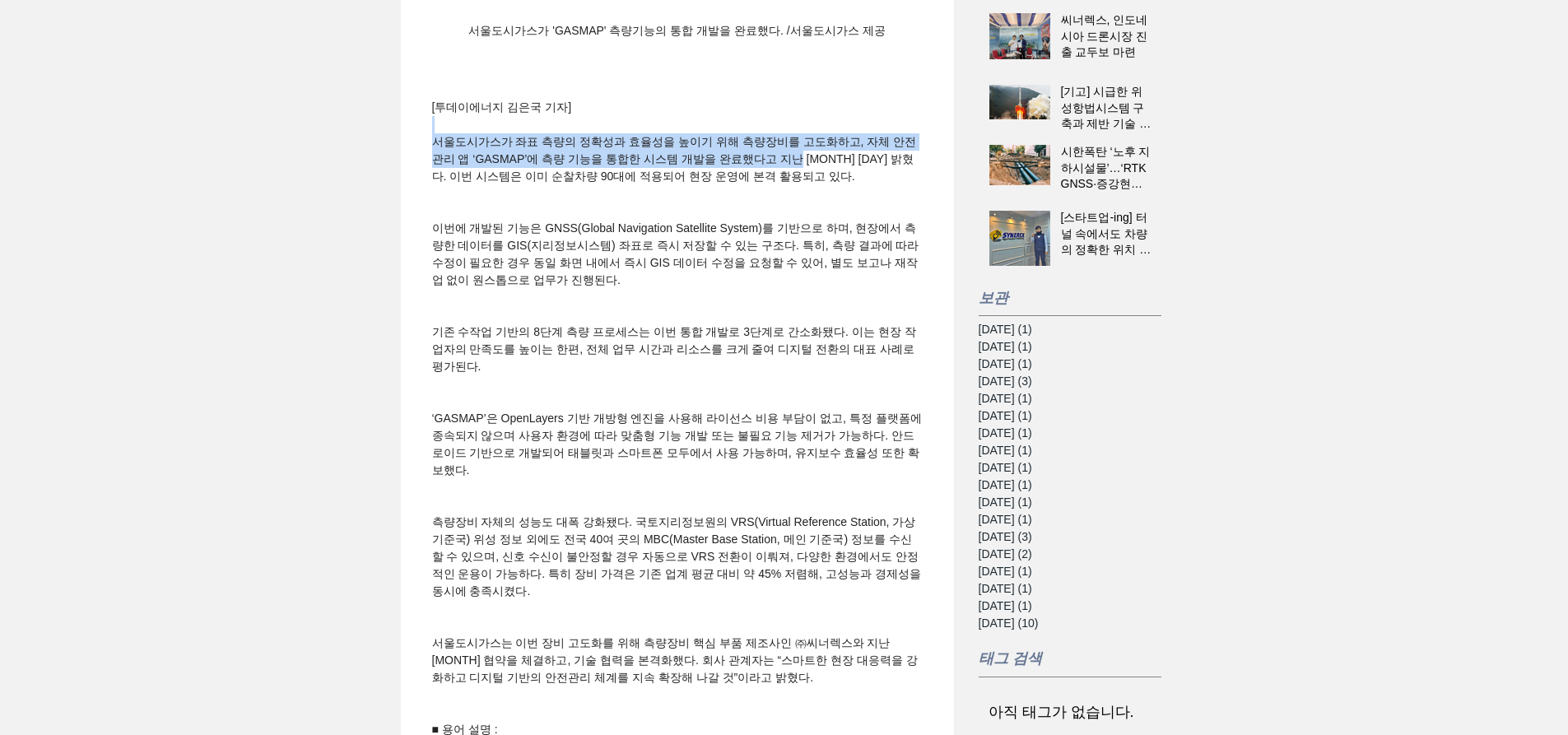 drag, startPoint x: 815, startPoint y: 206, endPoint x: 700, endPoint y: 170, distance: 120.5031 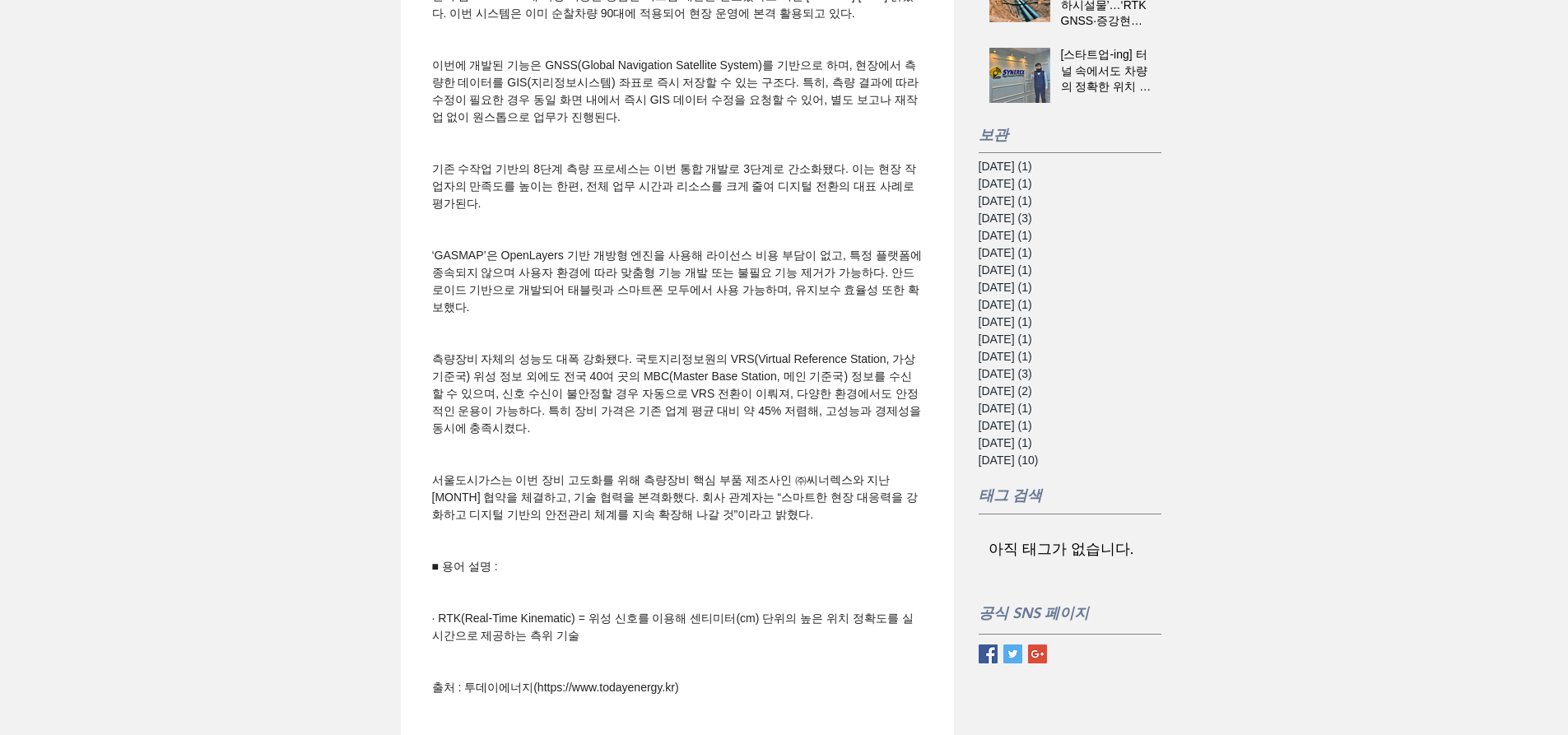 scroll, scrollTop: 1070, scrollLeft: 0, axis: vertical 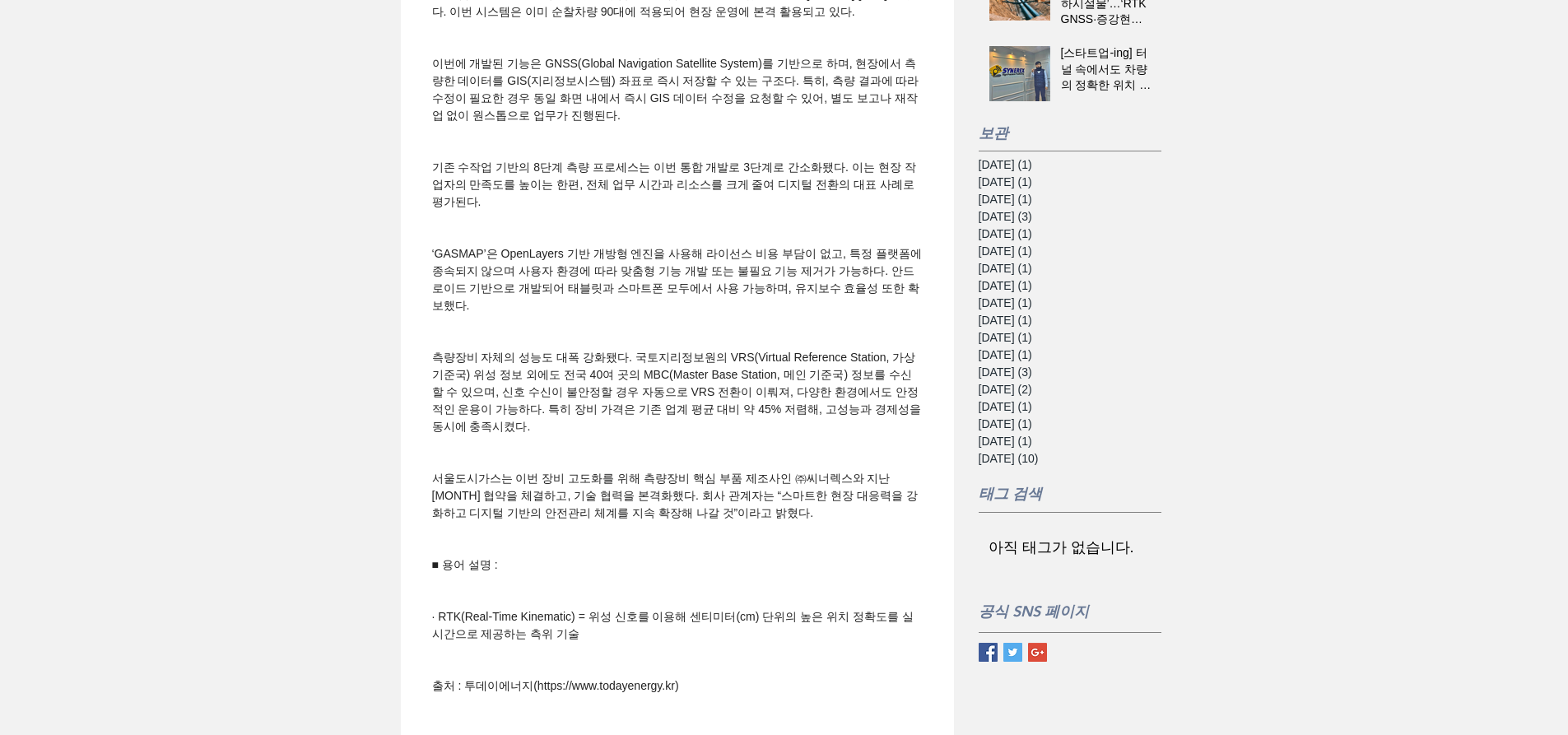 click on "이번에 개발된 기능은 GNSS(Global Navigation Satellite System)를 기반으로 하며, 현장에서 측량한 데이터를 GIS(지리정보시스템) 좌표로 즉시 저장할 수 있는 구조다. 특히, 측량 결과에 따라 수정이 필요한 경우 동일 화면 내에서 즉시 GIS 데이터 수정을 요청할 수 있어, 별도 보고나 재작업 없이 원스톱으로 업무가 진행된다." at bounding box center (677, 89) 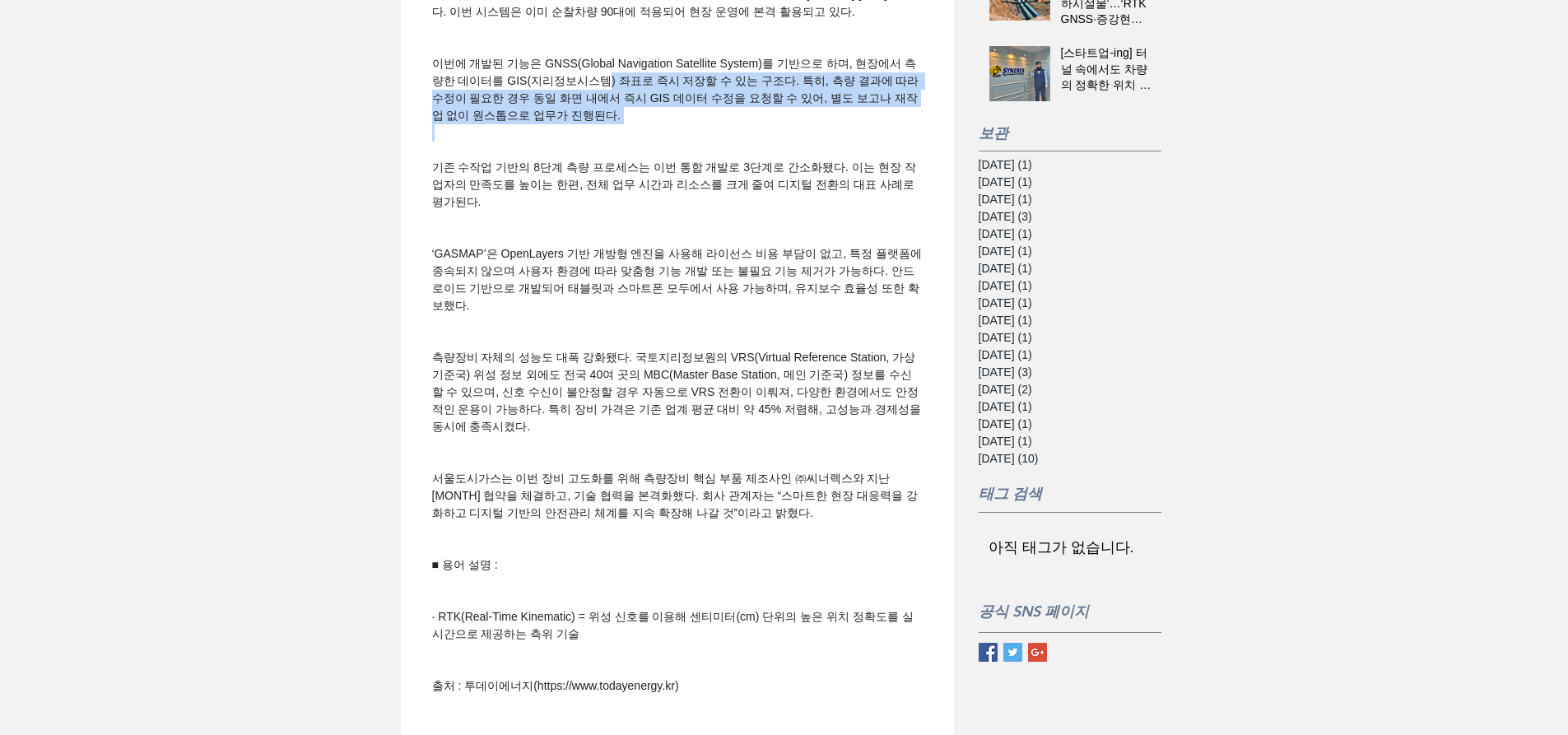 drag, startPoint x: 607, startPoint y: 123, endPoint x: 701, endPoint y: 165, distance: 102.9563 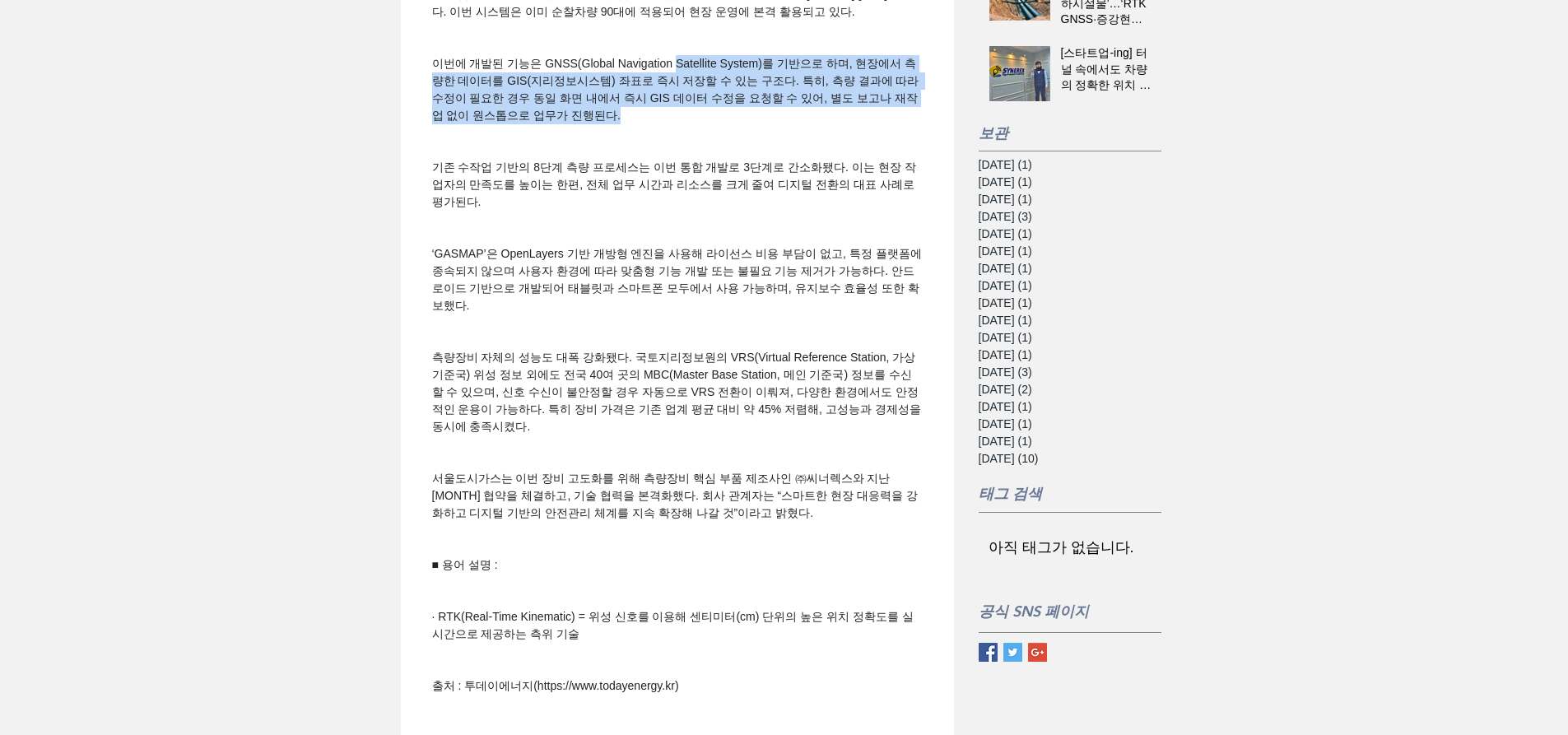 drag, startPoint x: 715, startPoint y: 158, endPoint x: 678, endPoint y: 95, distance: 73.0616 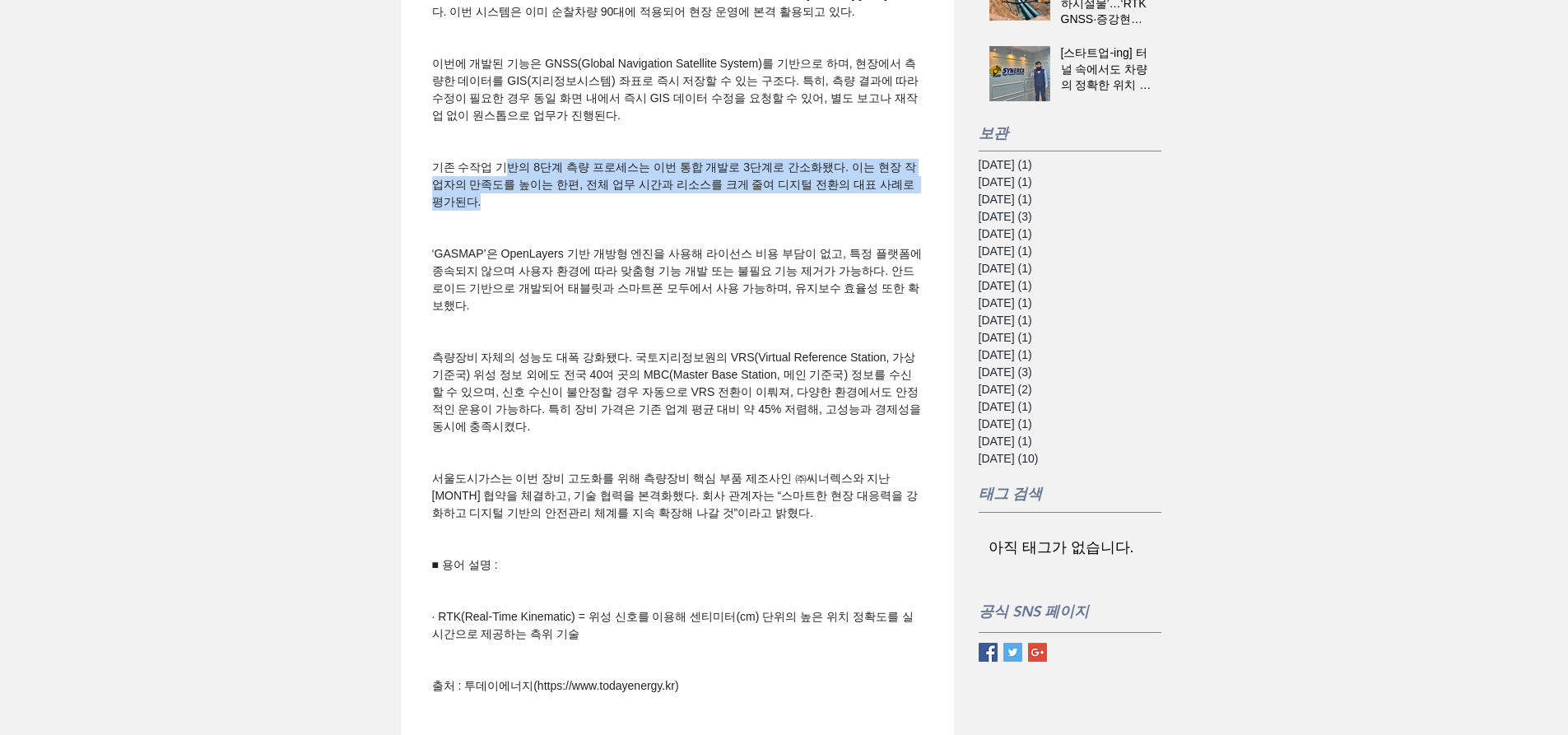 drag, startPoint x: 507, startPoint y: 202, endPoint x: 559, endPoint y: 234, distance: 61.05735 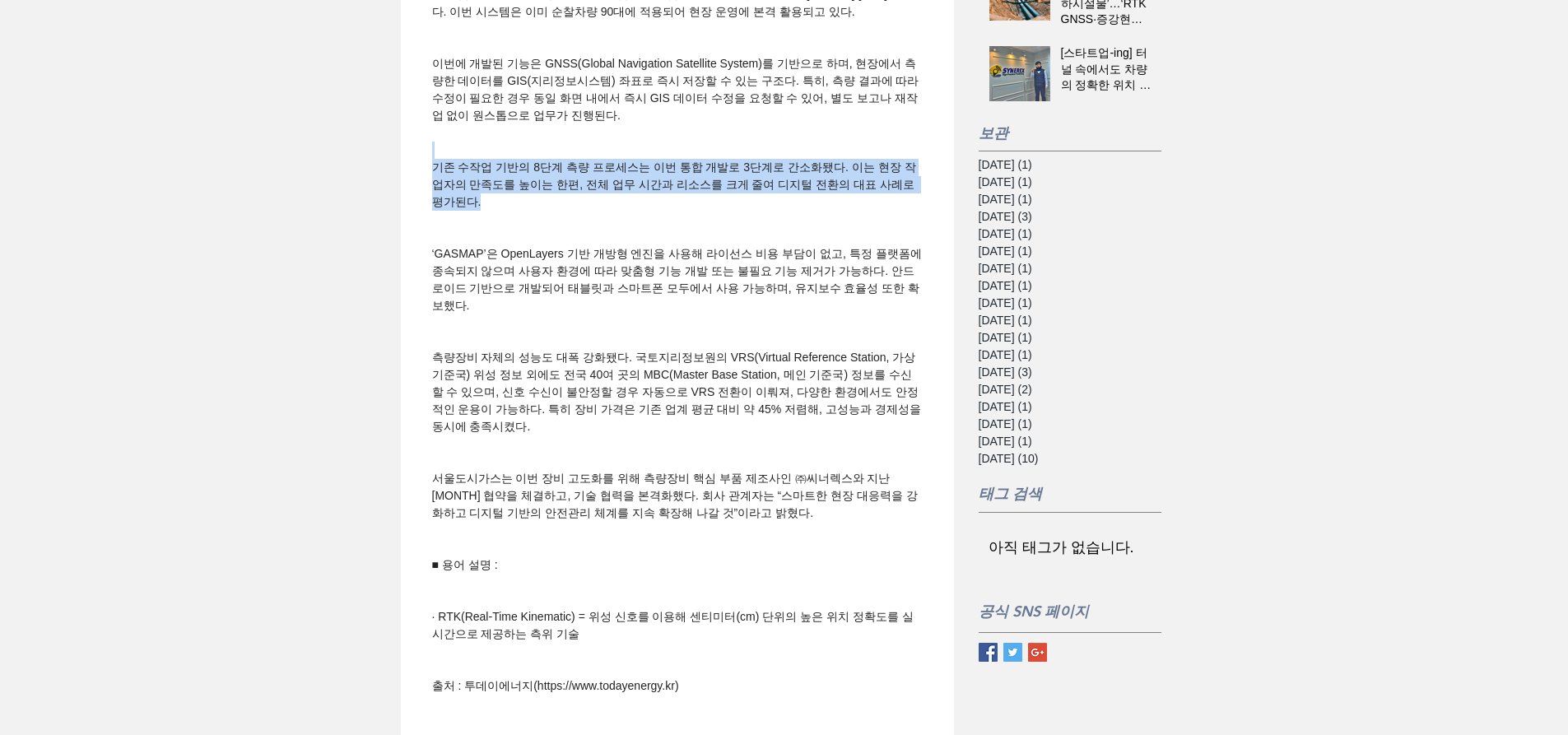 drag, startPoint x: 515, startPoint y: 202, endPoint x: 552, endPoint y: 240, distance: 53.0377 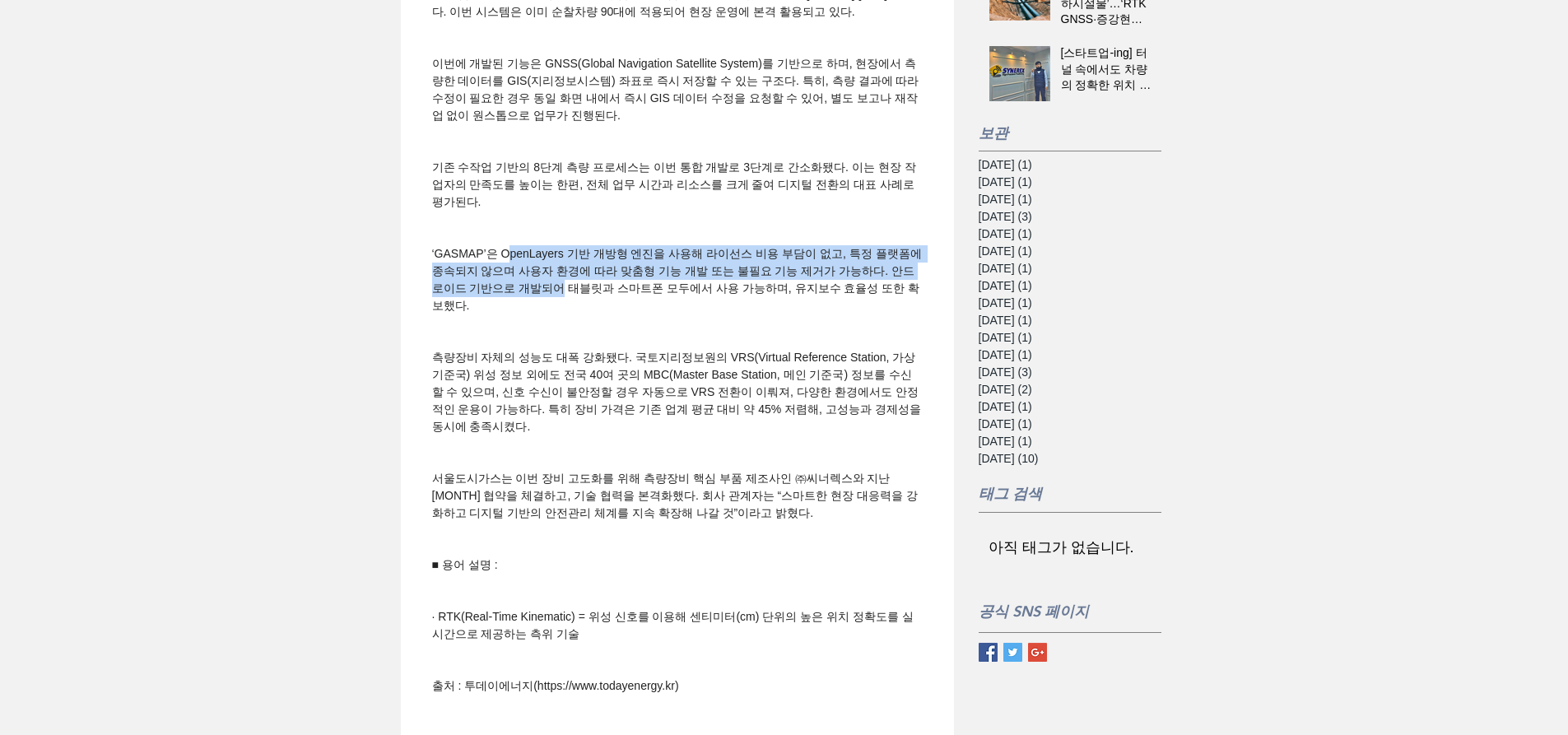 drag, startPoint x: 509, startPoint y: 295, endPoint x: 591, endPoint y: 328, distance: 88.39118 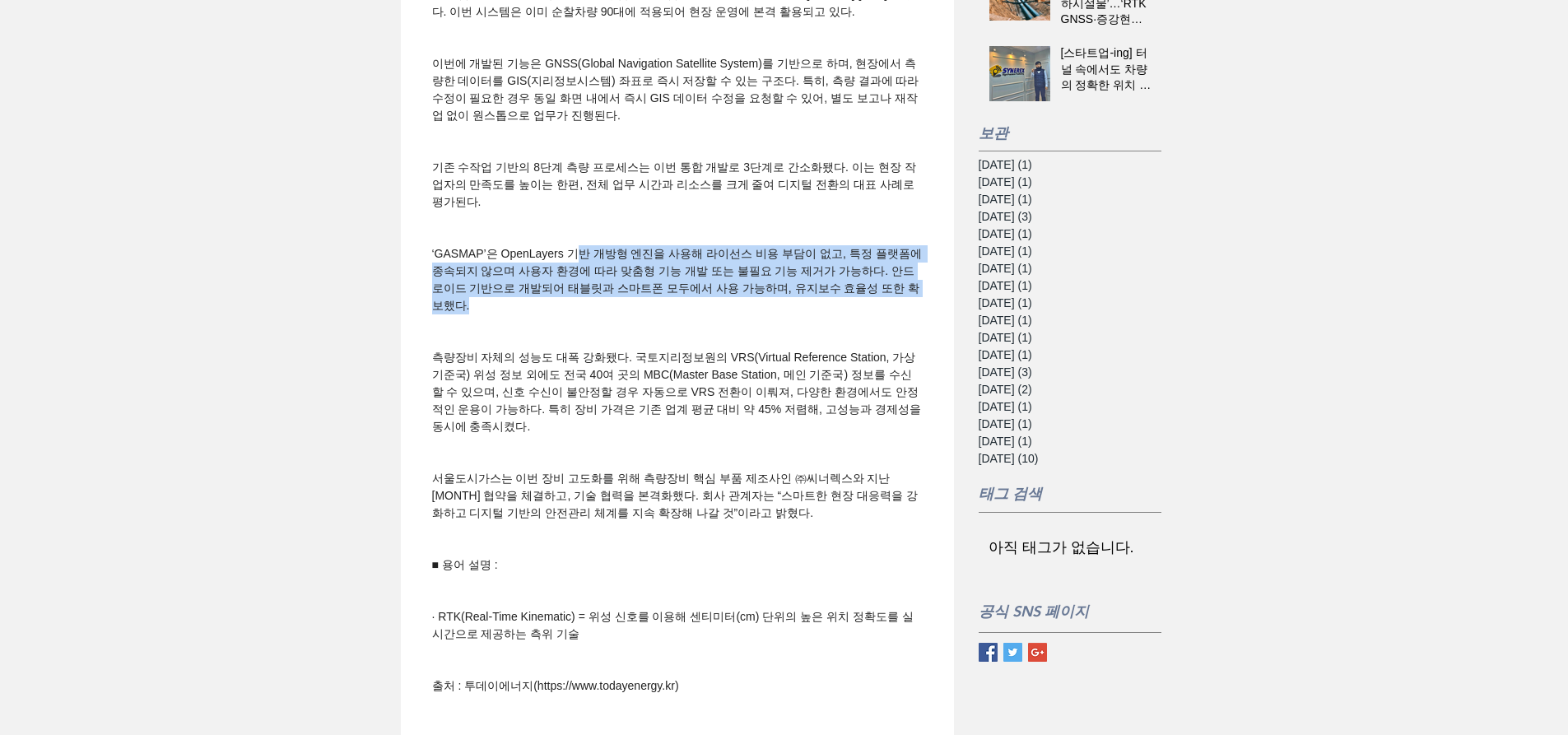 drag, startPoint x: 570, startPoint y: 342, endPoint x: 573, endPoint y: 296, distance: 46.097722 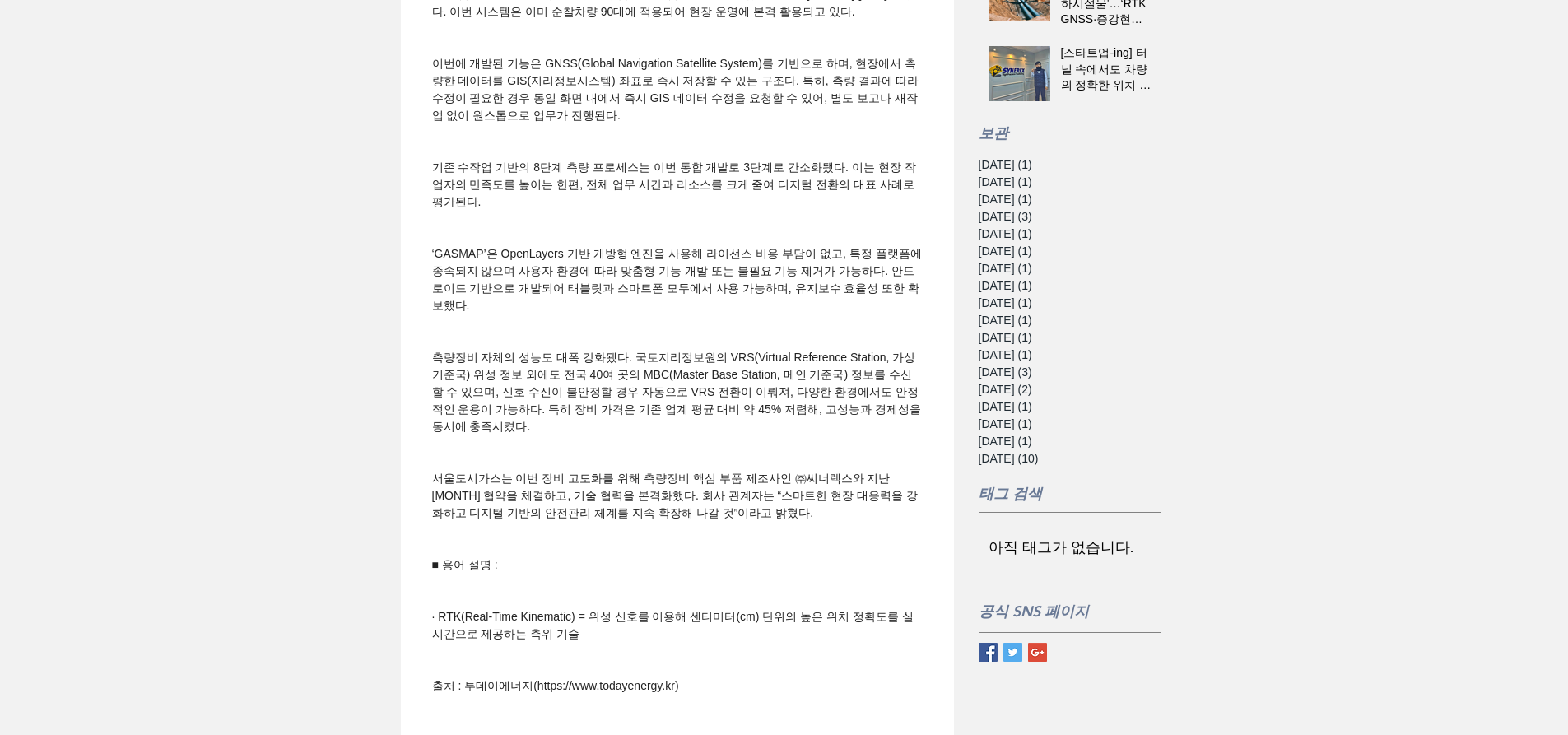 scroll, scrollTop: 1152, scrollLeft: 0, axis: vertical 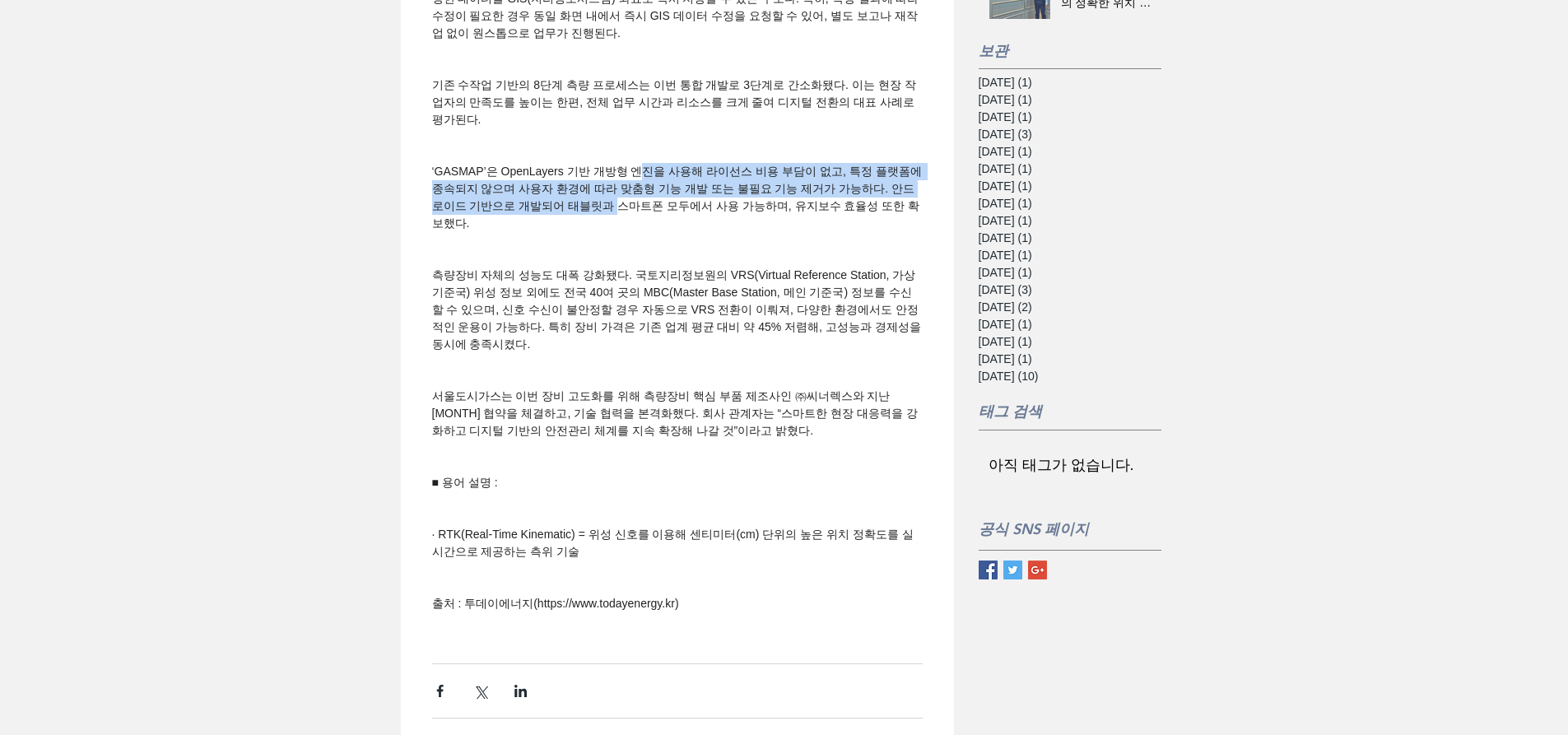 drag, startPoint x: 640, startPoint y: 218, endPoint x: 644, endPoint y: 236, distance: 18.439089 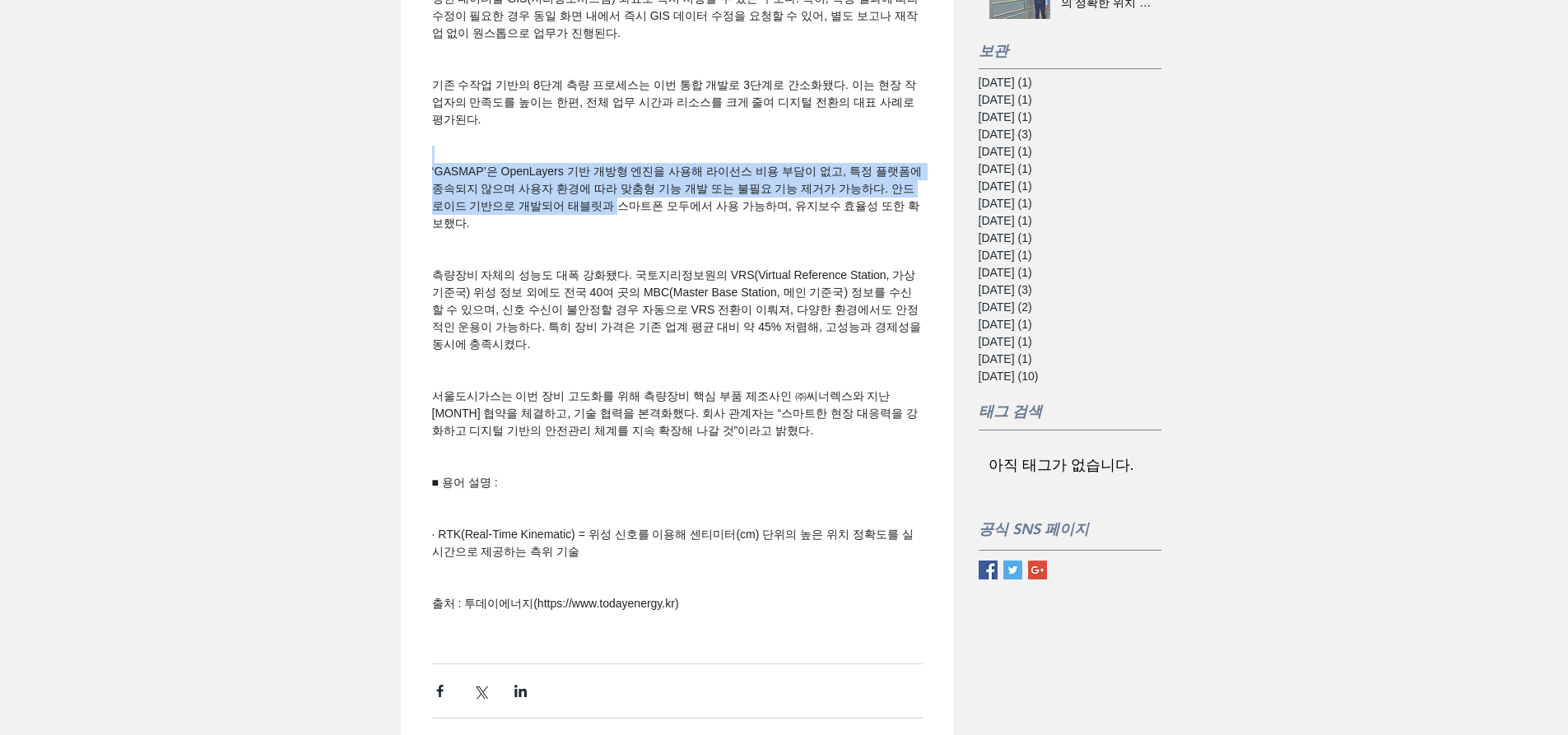 drag, startPoint x: 644, startPoint y: 248, endPoint x: 642, endPoint y: 195, distance: 53.03772 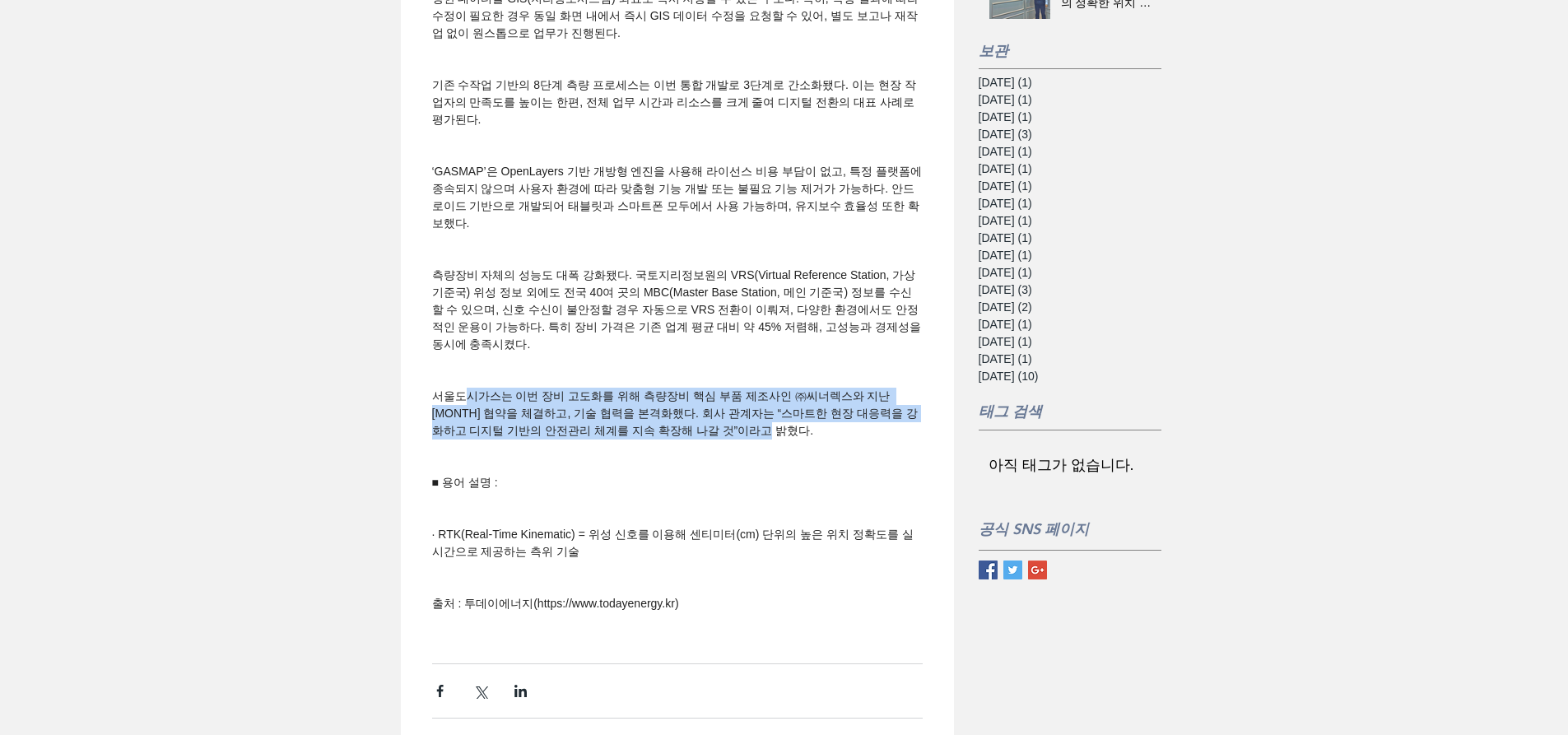 drag, startPoint x: 461, startPoint y: 432, endPoint x: 896, endPoint y: 474, distance: 437.0229 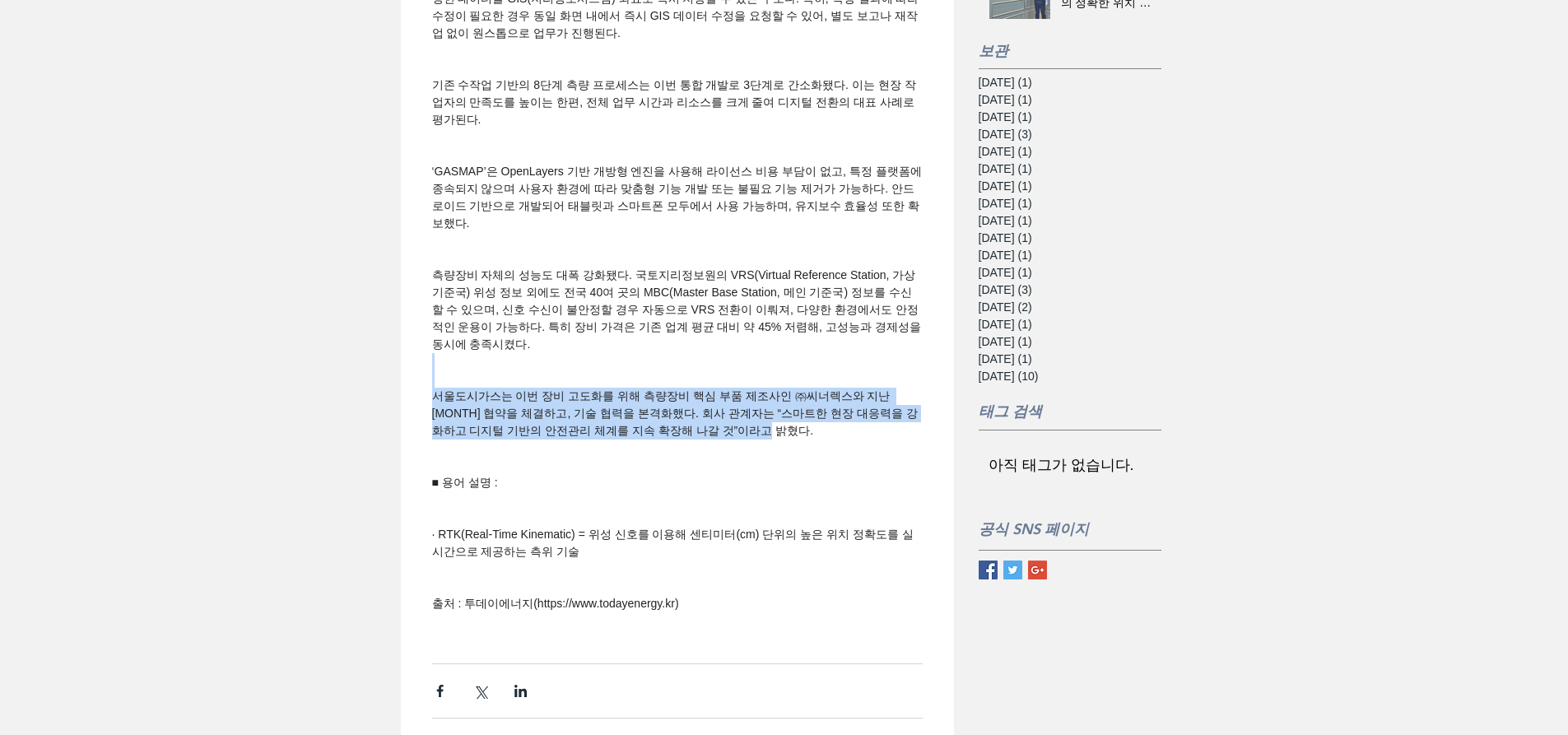drag, startPoint x: 882, startPoint y: 472, endPoint x: 794, endPoint y: 404, distance: 111.21151 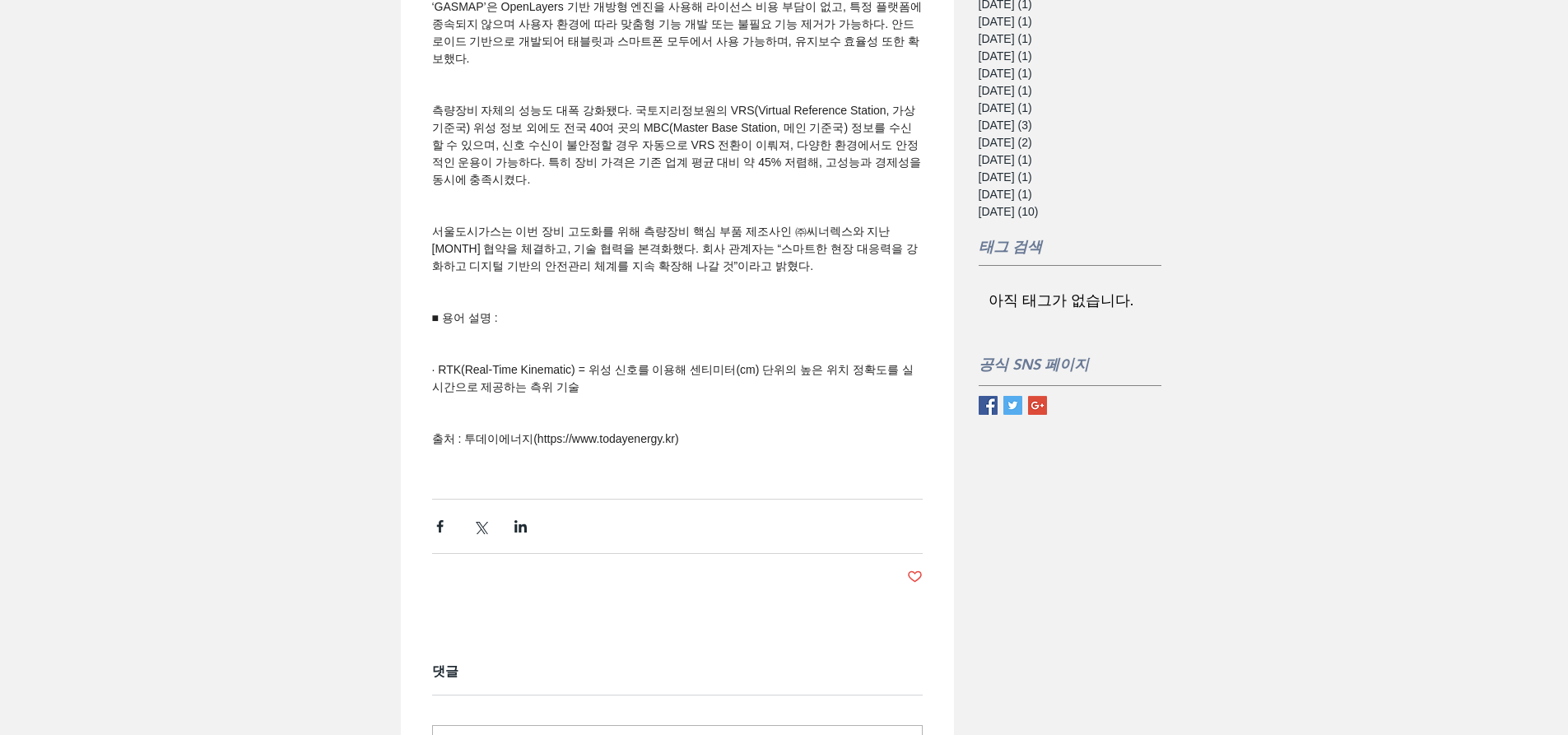 scroll, scrollTop: 1235, scrollLeft: 0, axis: vertical 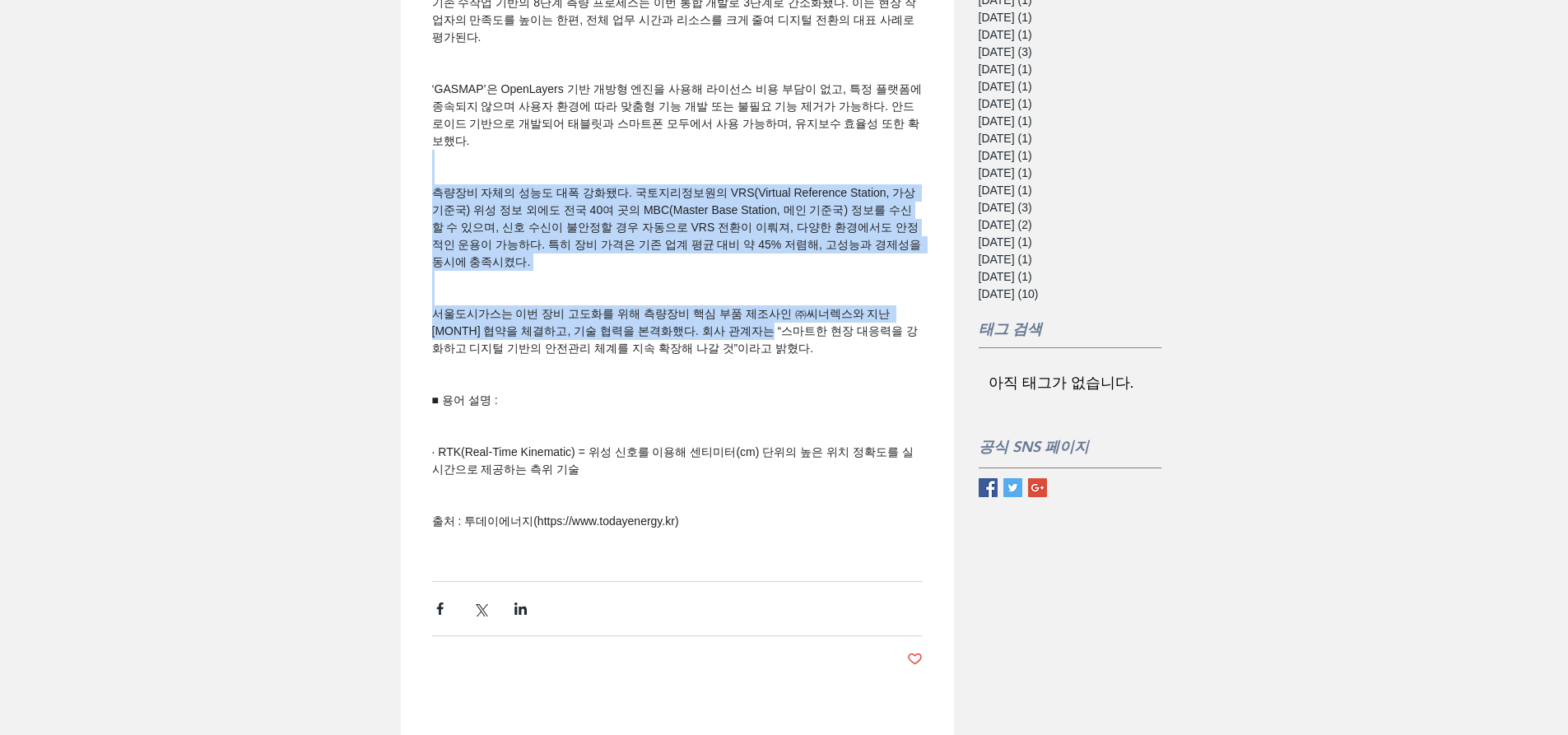 drag, startPoint x: 607, startPoint y: 190, endPoint x: 775, endPoint y: 369, distance: 245.48931 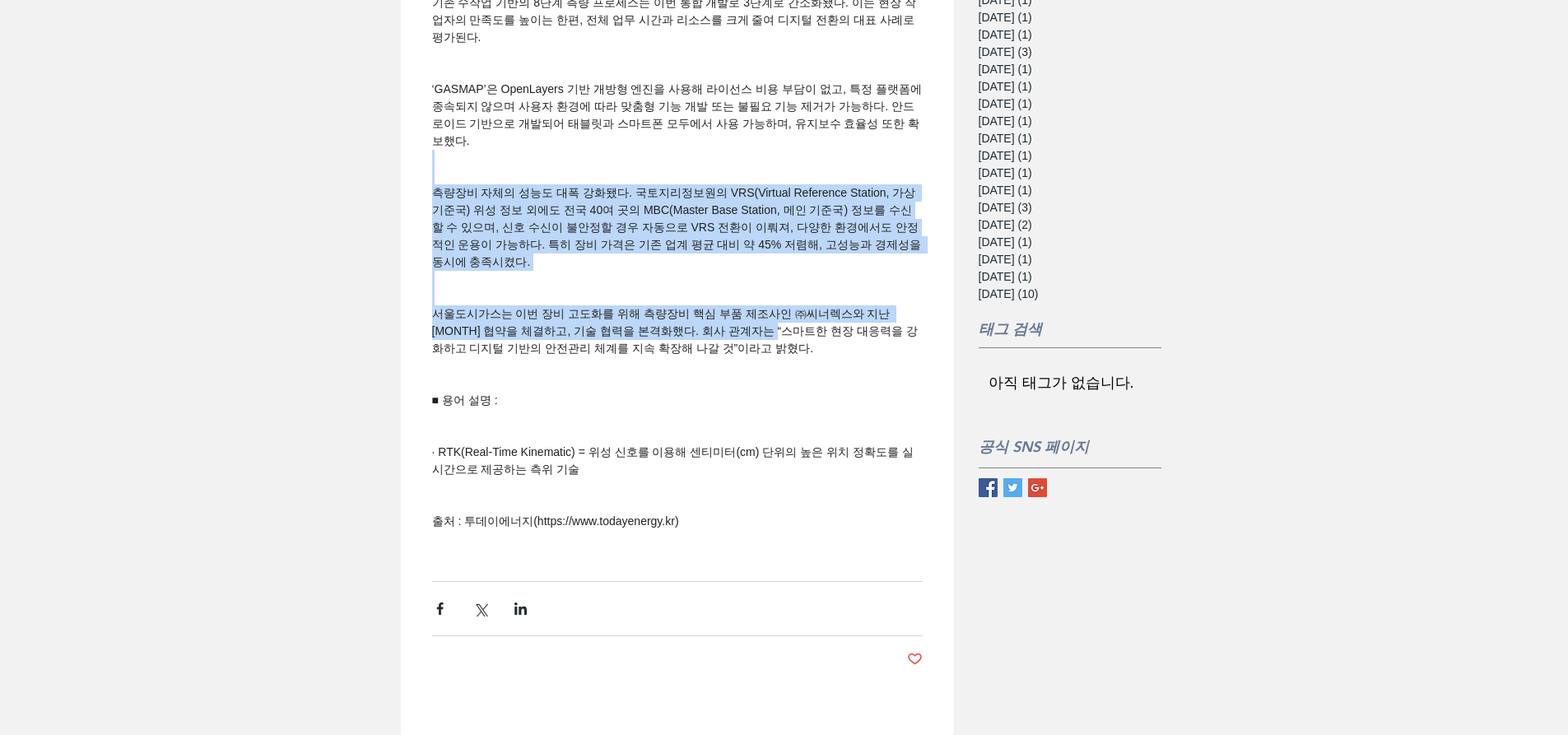 click on "서울도시가스는 이번 장비 고도화를 위해 측량장비 핵심 부품 제조사인 ㈜씨너렉스와 지난 4월 협약을 체결하고, 기술 협력을 본격화했다. 회사 관계자는 “스마트한 현장 대응력을 강화하고 디지털 기반의 안전관리 체계를 지속 확장해 나갈 것”이라고 밝혔다." at bounding box center (675, 331) 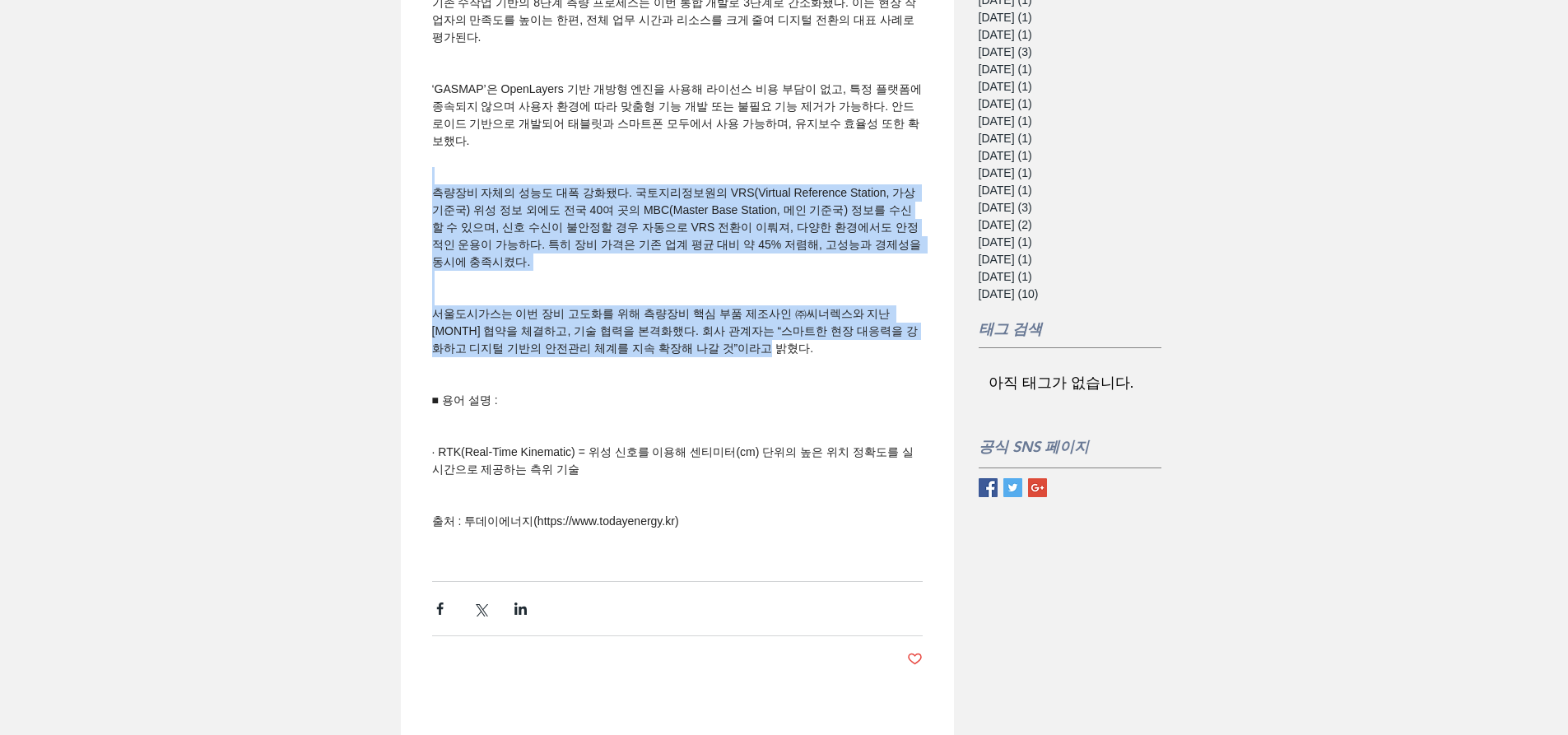 drag, startPoint x: 784, startPoint y: 384, endPoint x: 753, endPoint y: 207, distance: 179.69418 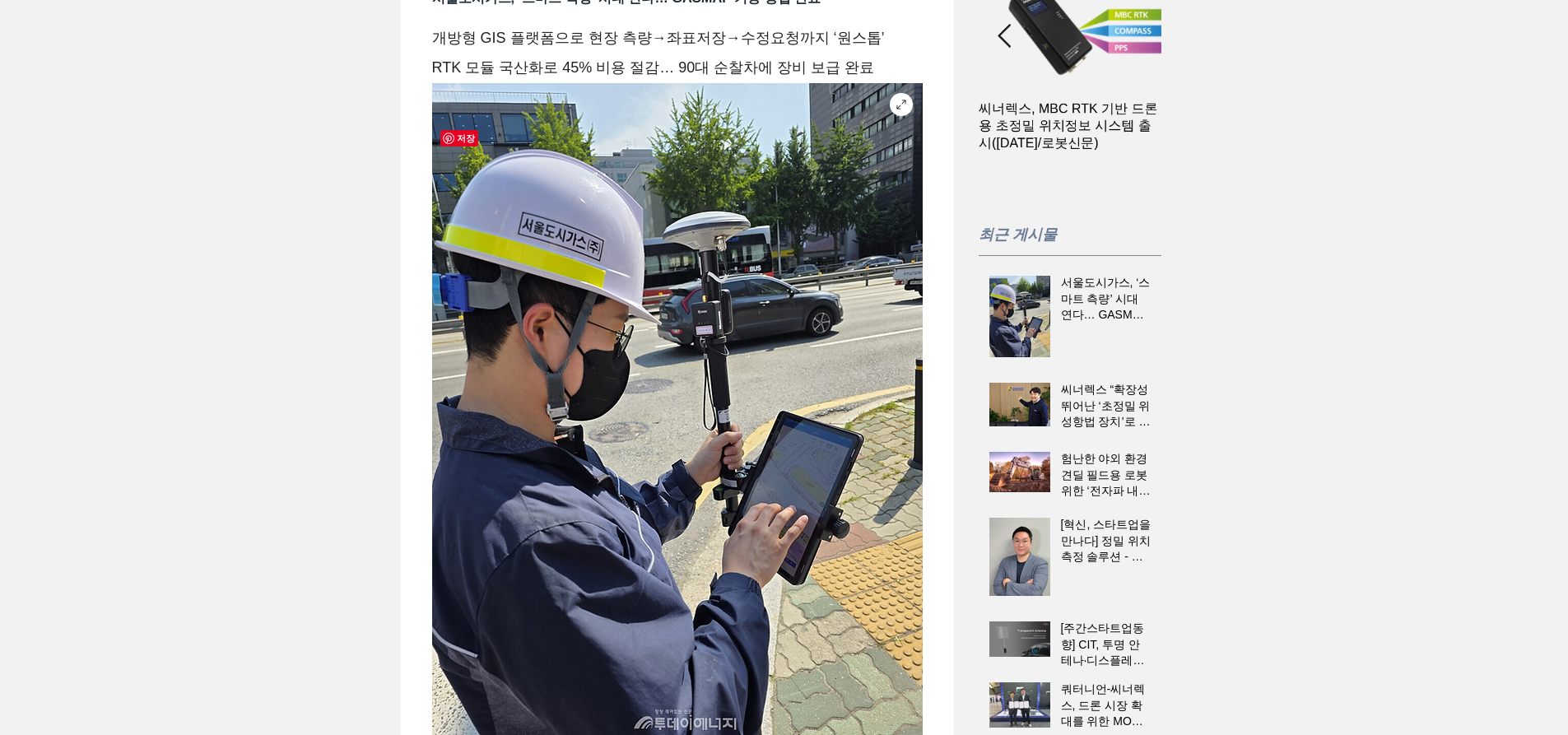 scroll, scrollTop: 165, scrollLeft: 0, axis: vertical 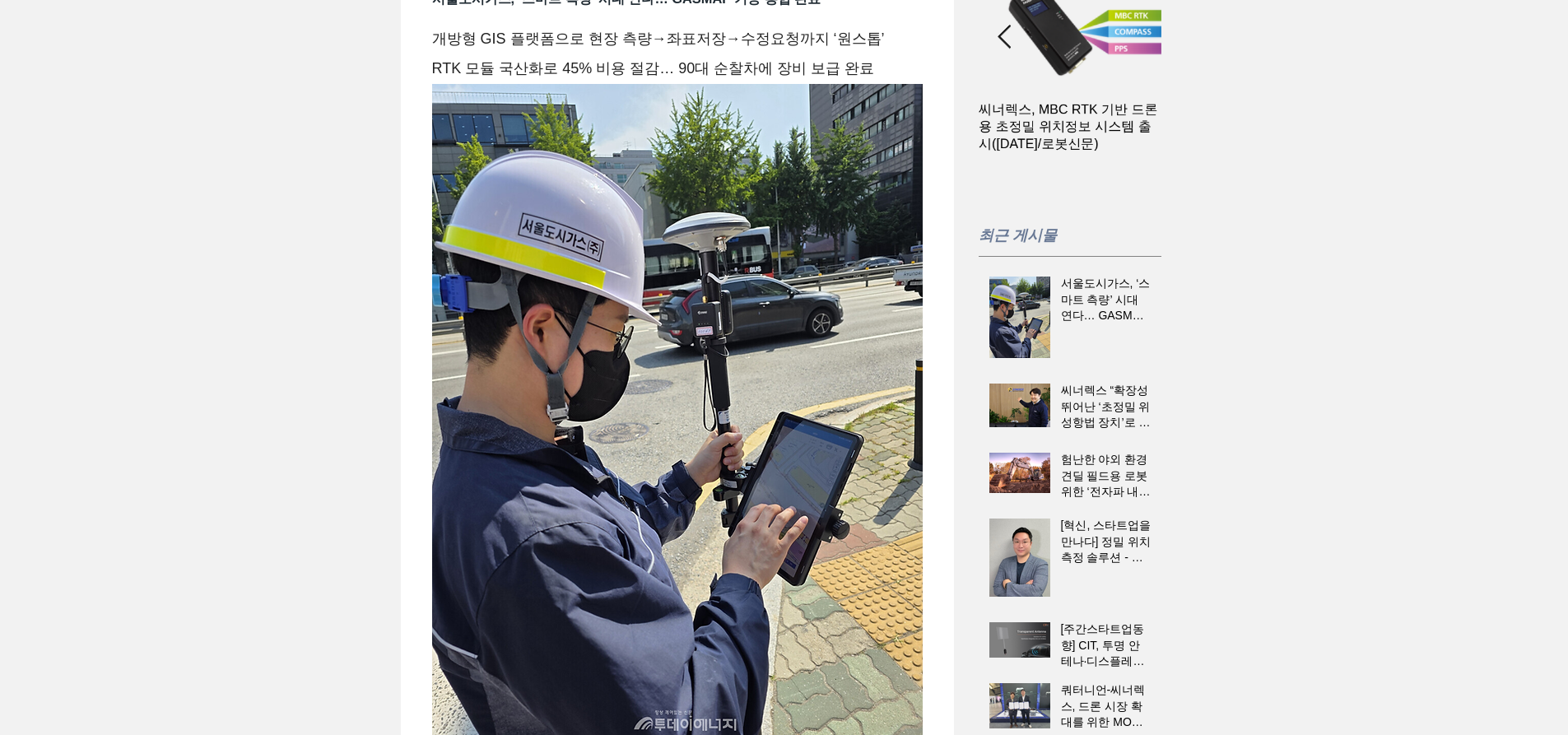 click on "최근 게시물" at bounding box center (1017, 235) 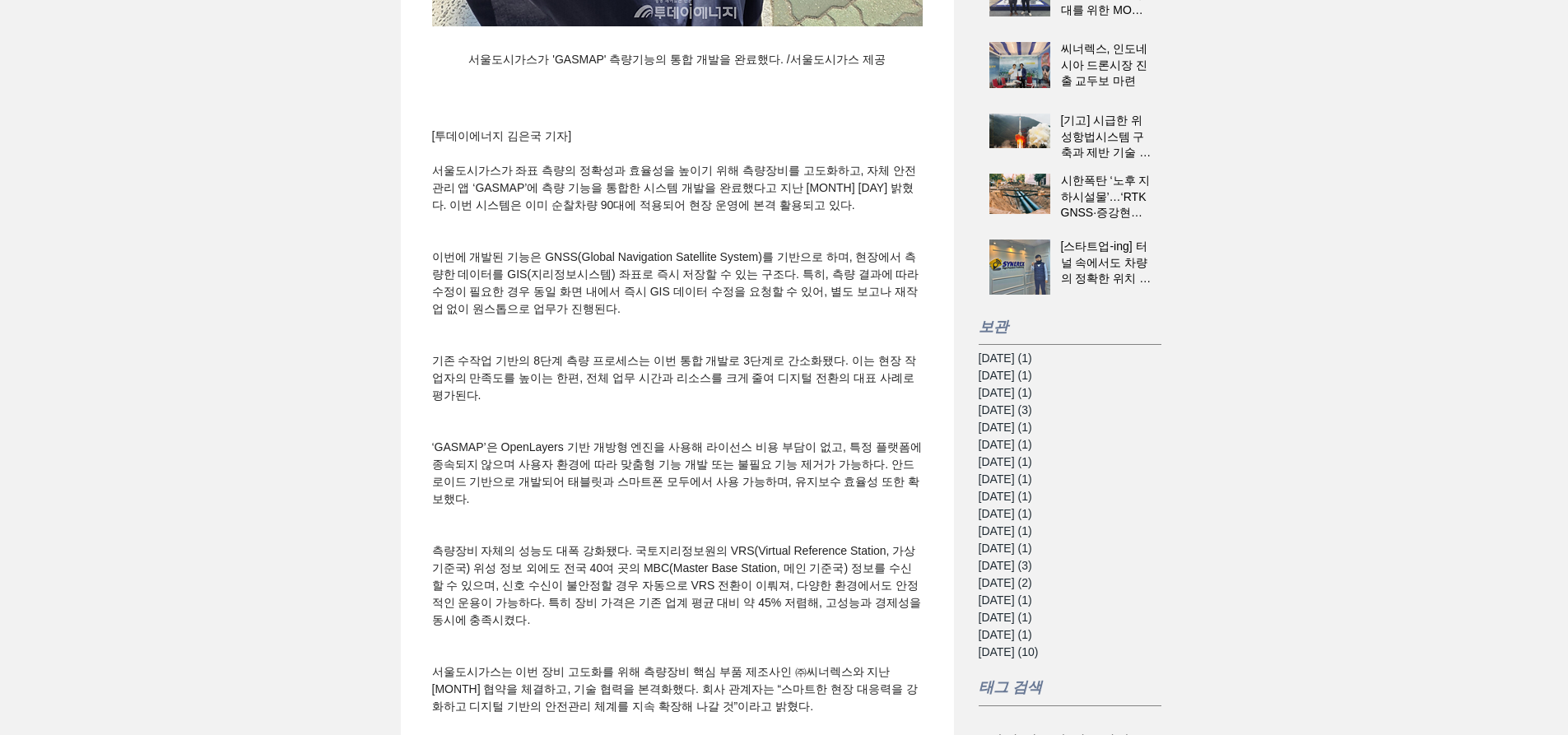 scroll, scrollTop: 905, scrollLeft: 0, axis: vertical 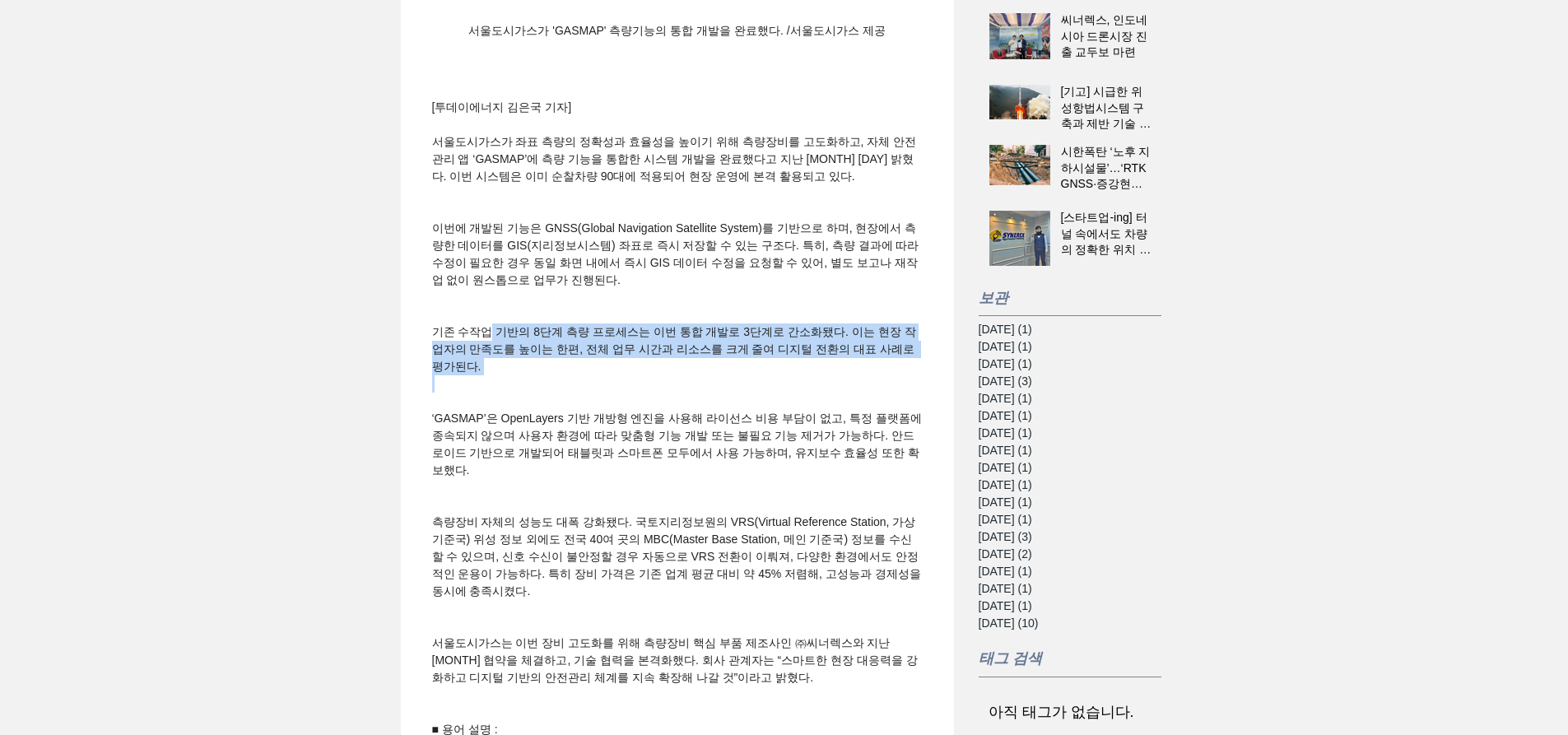 drag, startPoint x: 492, startPoint y: 374, endPoint x: 542, endPoint y: 428, distance: 73.59348 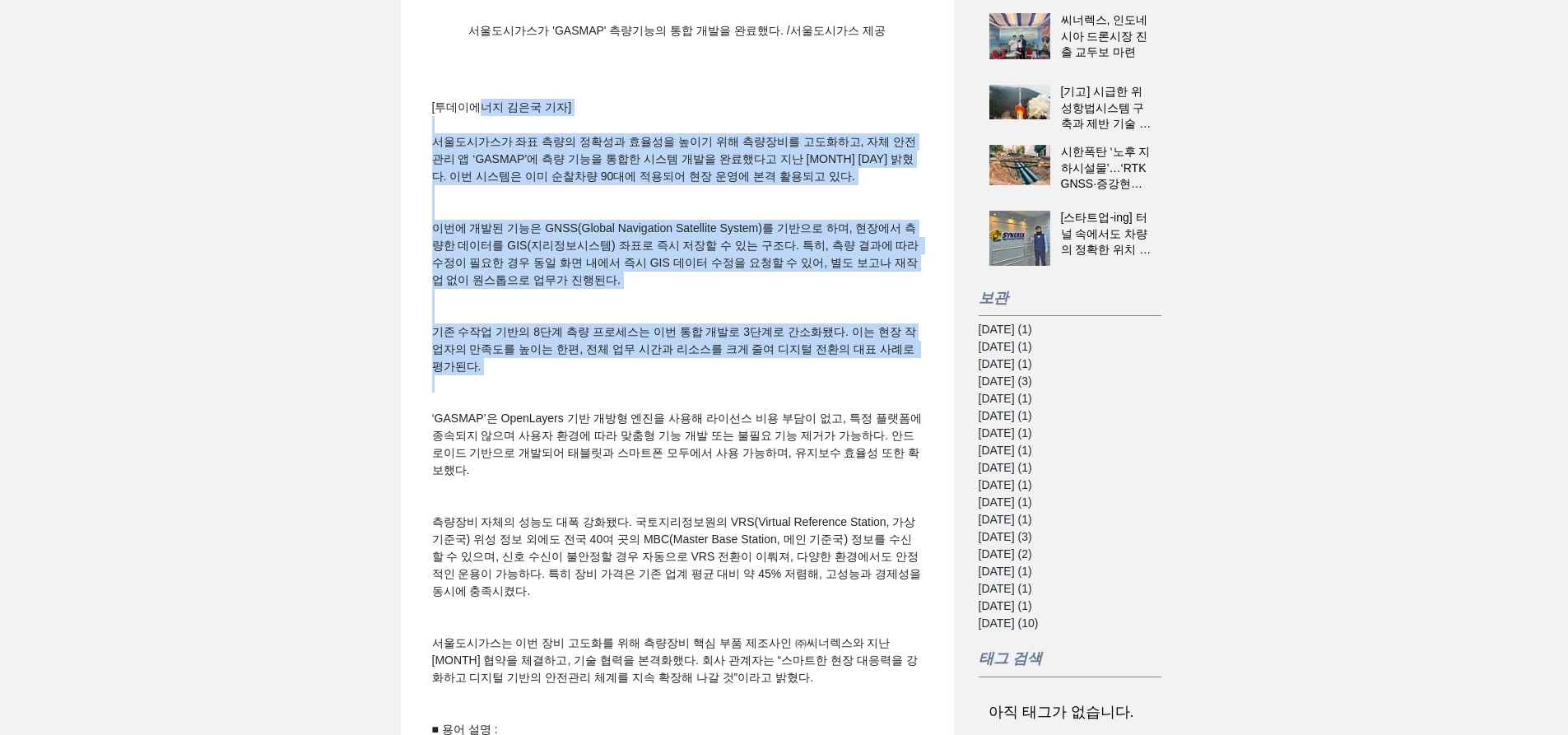 drag, startPoint x: 578, startPoint y: 416, endPoint x: 486, endPoint y: 147, distance: 284.29738 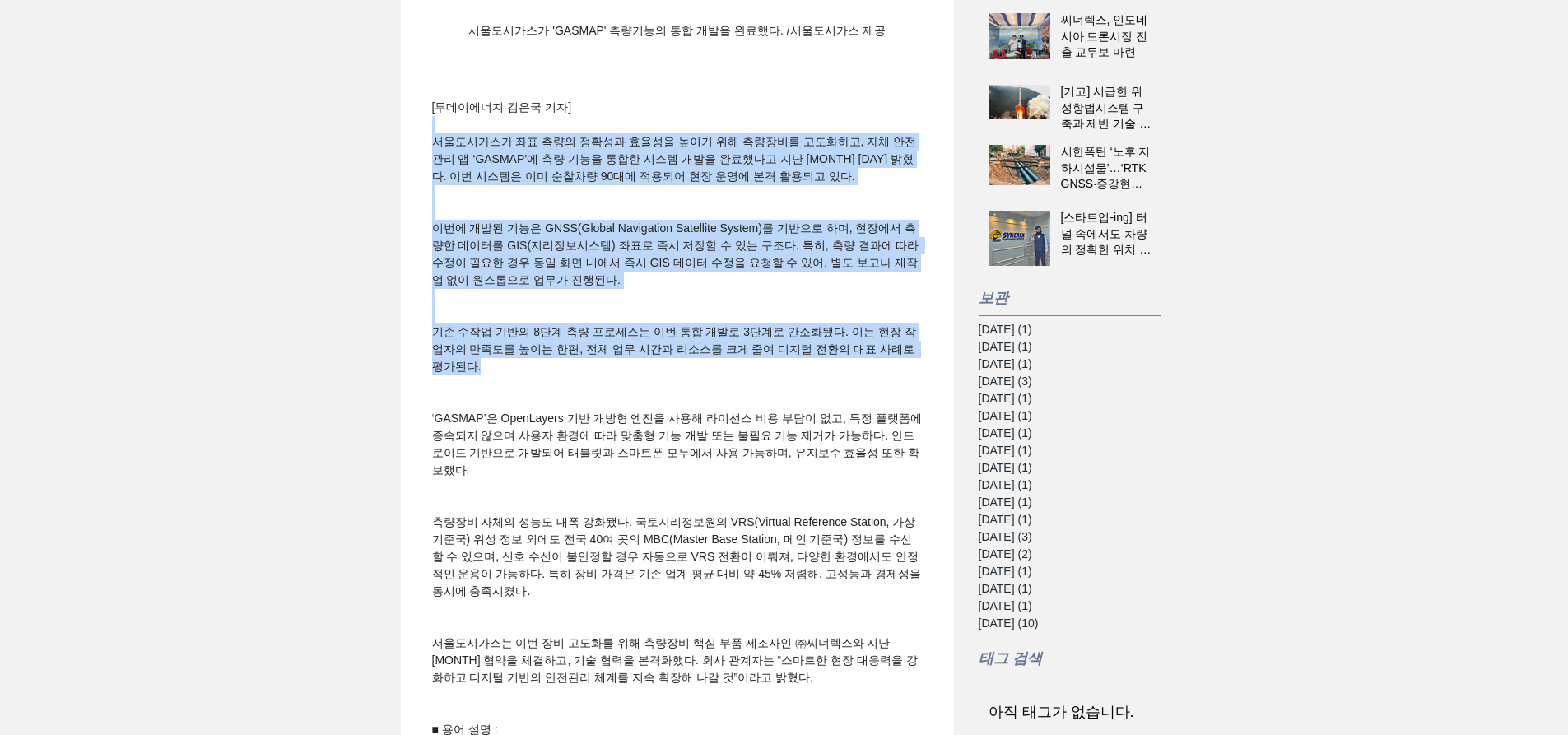drag, startPoint x: 582, startPoint y: 410, endPoint x: 487, endPoint y: 158, distance: 269.312 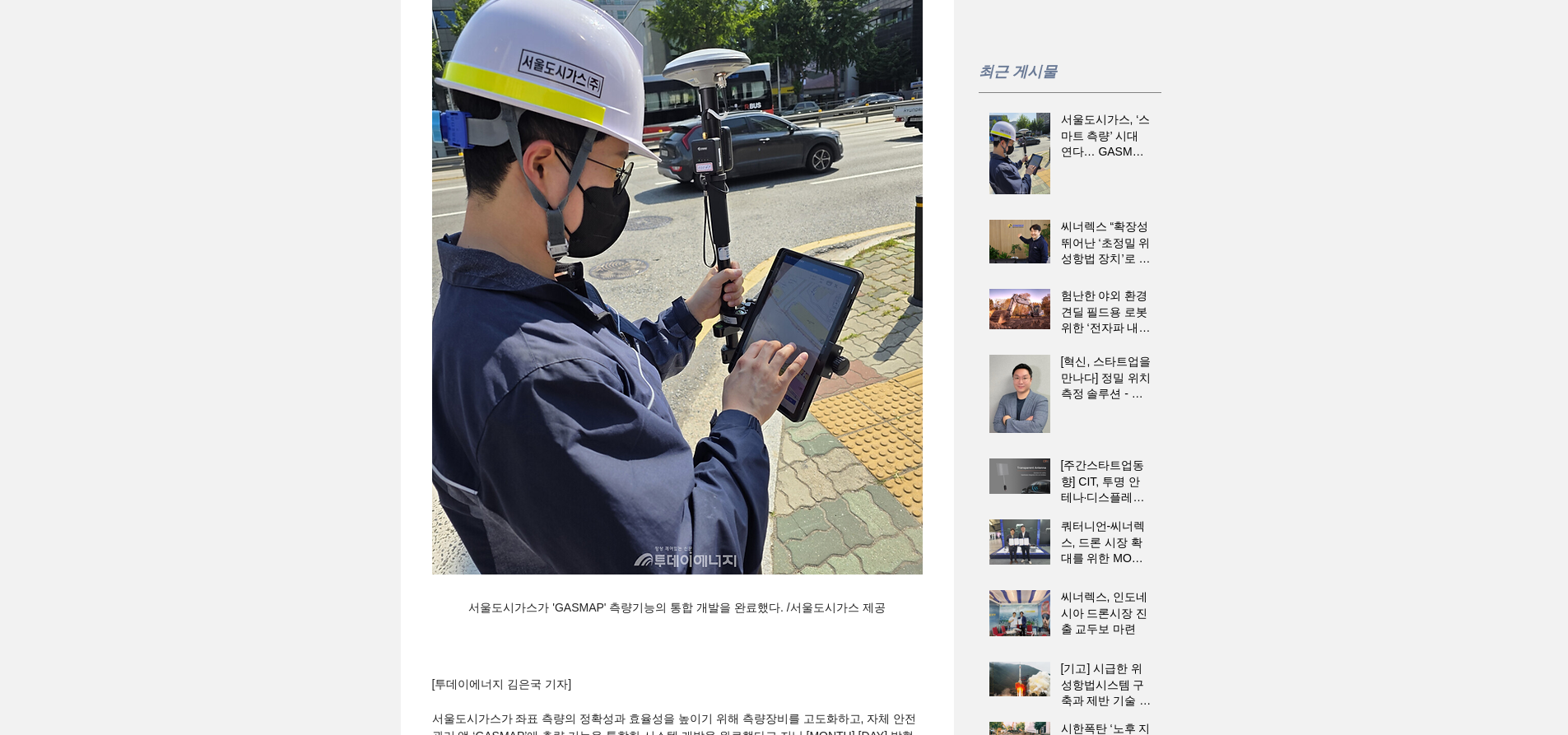 scroll, scrollTop: 329, scrollLeft: 0, axis: vertical 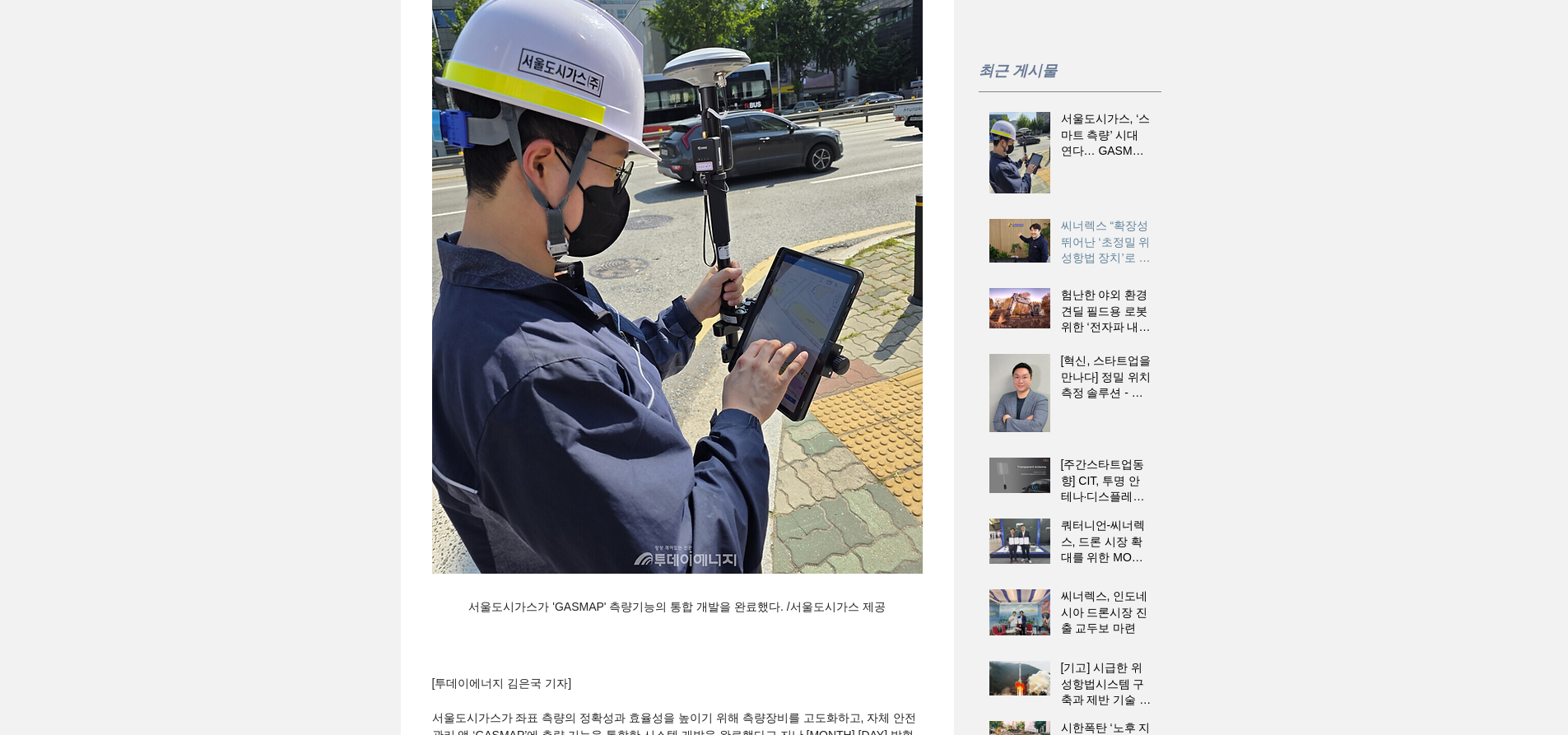 click on "씨너렉스 “확장성 뛰어난 ‘초정밀 위성항법 장치’로 자율주행 시대 맞이할 것”" at bounding box center [1106, 242] 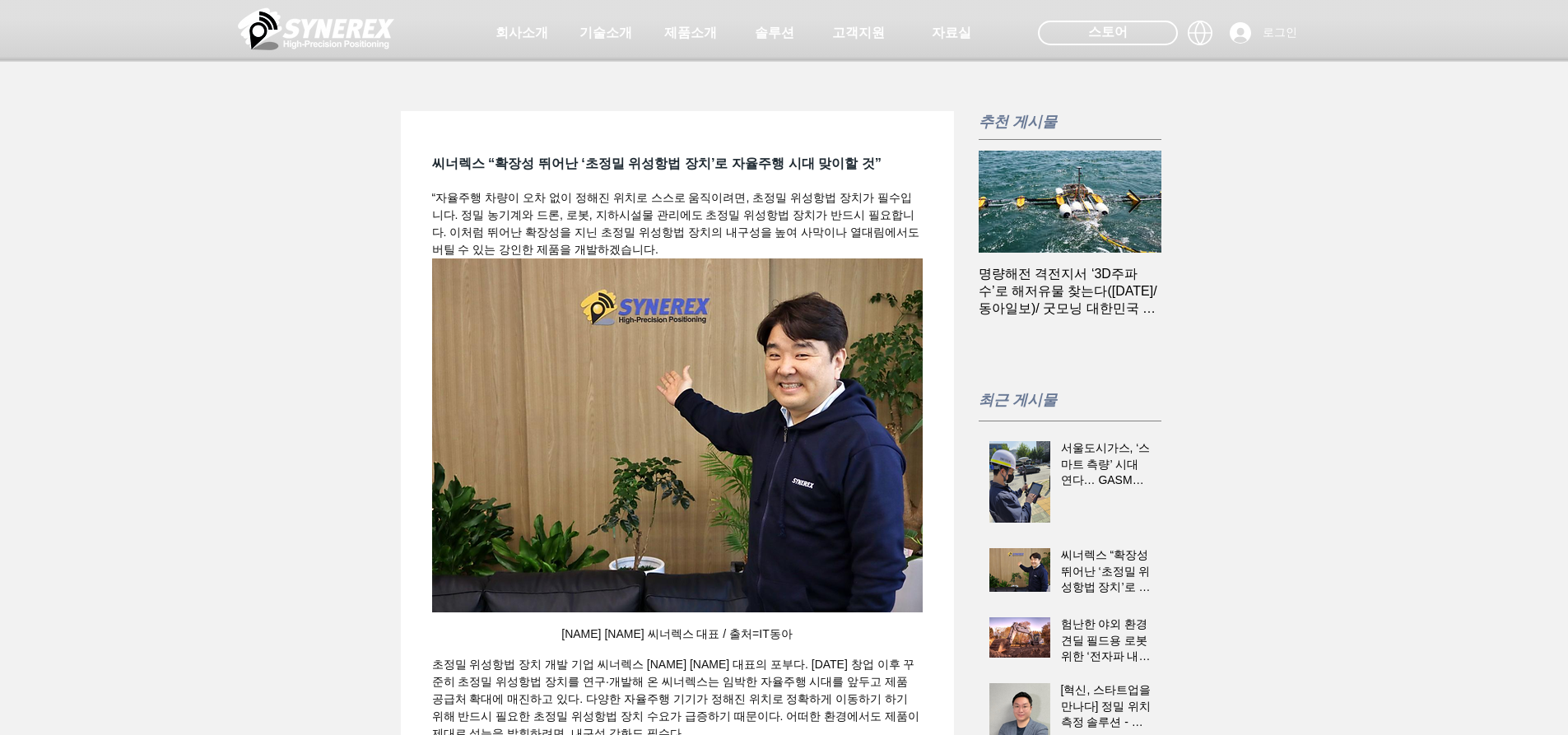 scroll, scrollTop: 0, scrollLeft: 0, axis: both 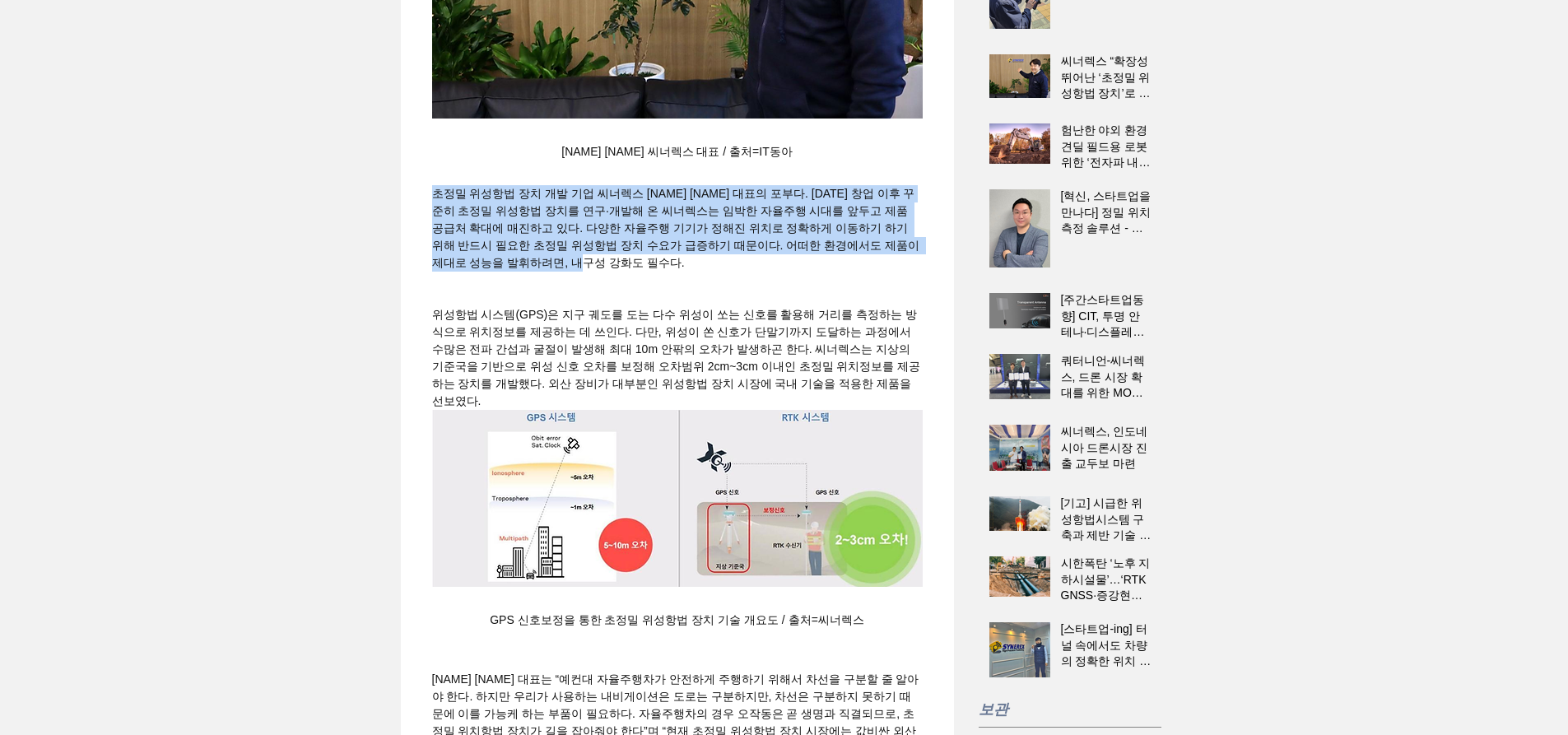 drag, startPoint x: 784, startPoint y: 220, endPoint x: 799, endPoint y: 296, distance: 77.46612 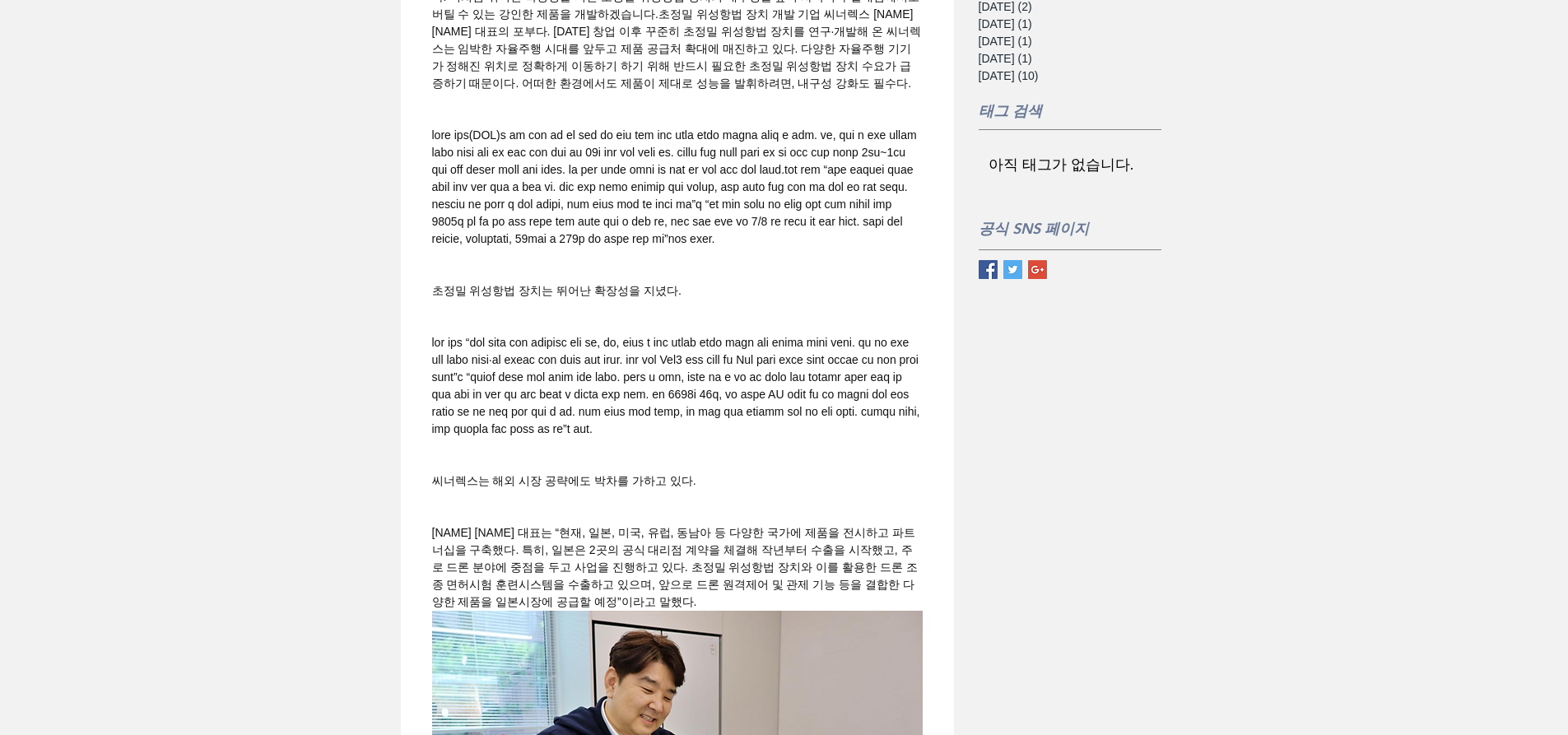 scroll, scrollTop: 1482, scrollLeft: 0, axis: vertical 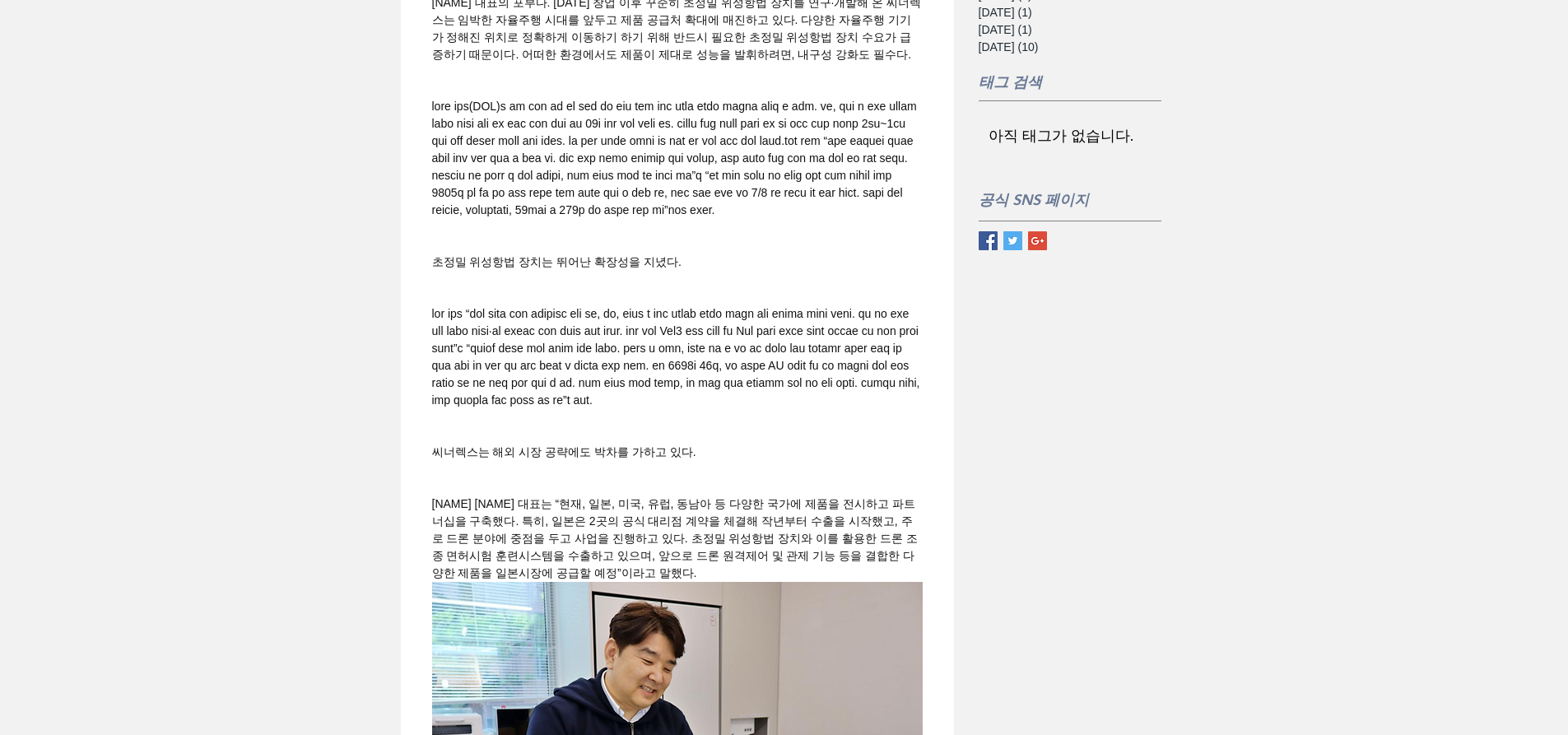 click at bounding box center [676, 158] 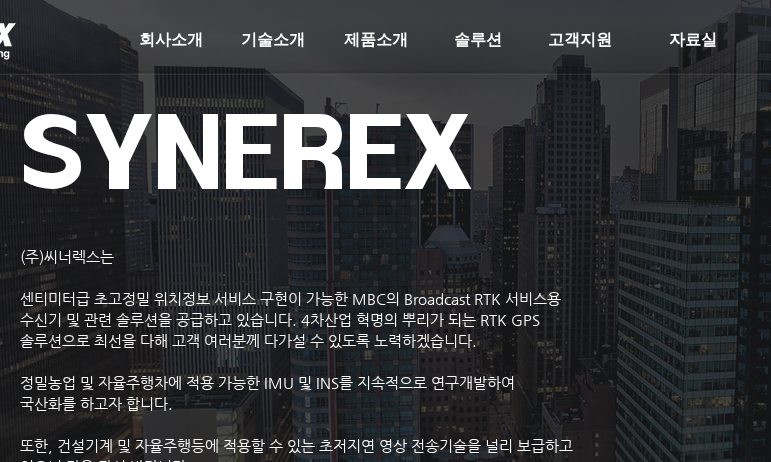 scroll, scrollTop: 0, scrollLeft: 0, axis: both 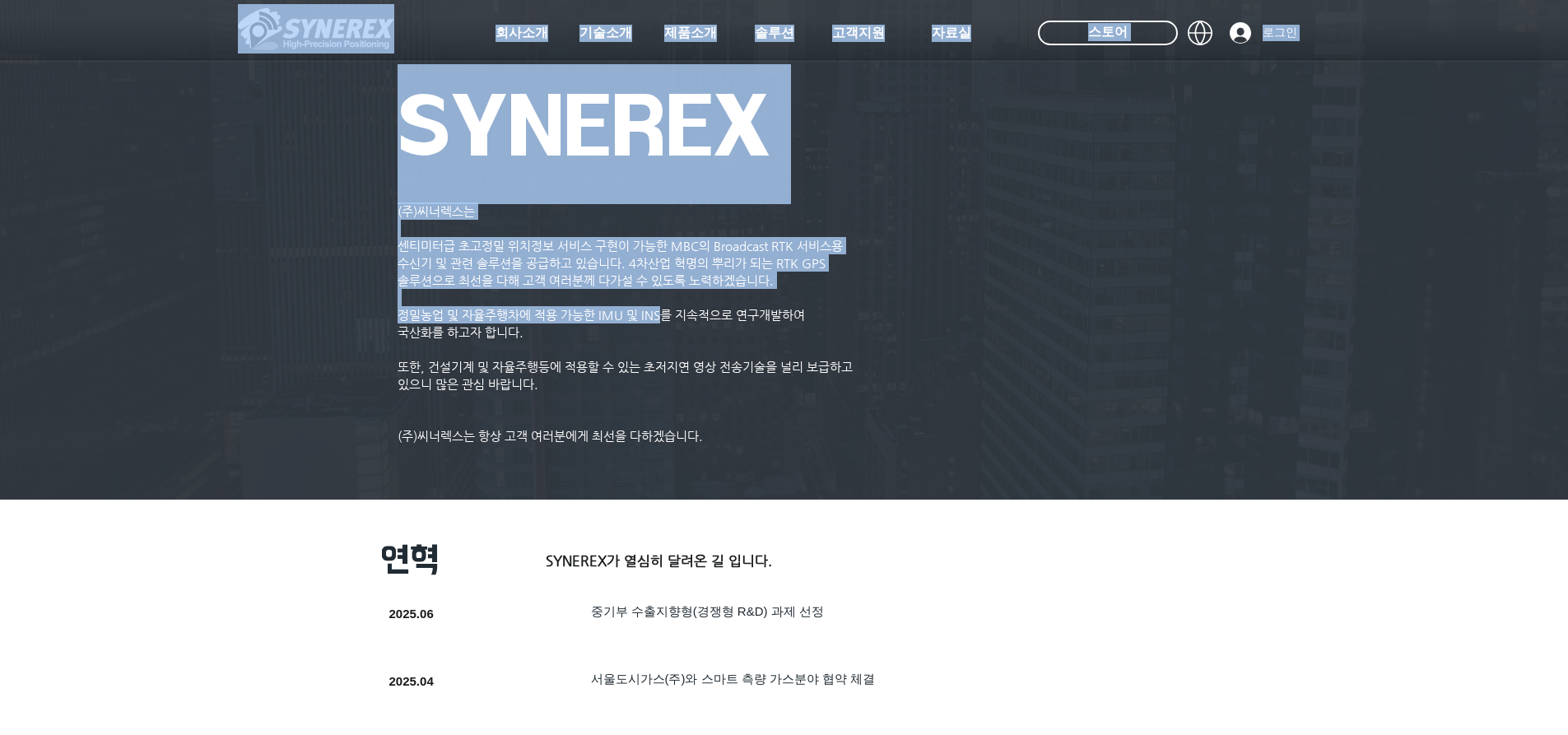 drag, startPoint x: 444, startPoint y: 218, endPoint x: 665, endPoint y: 320, distance: 243.403 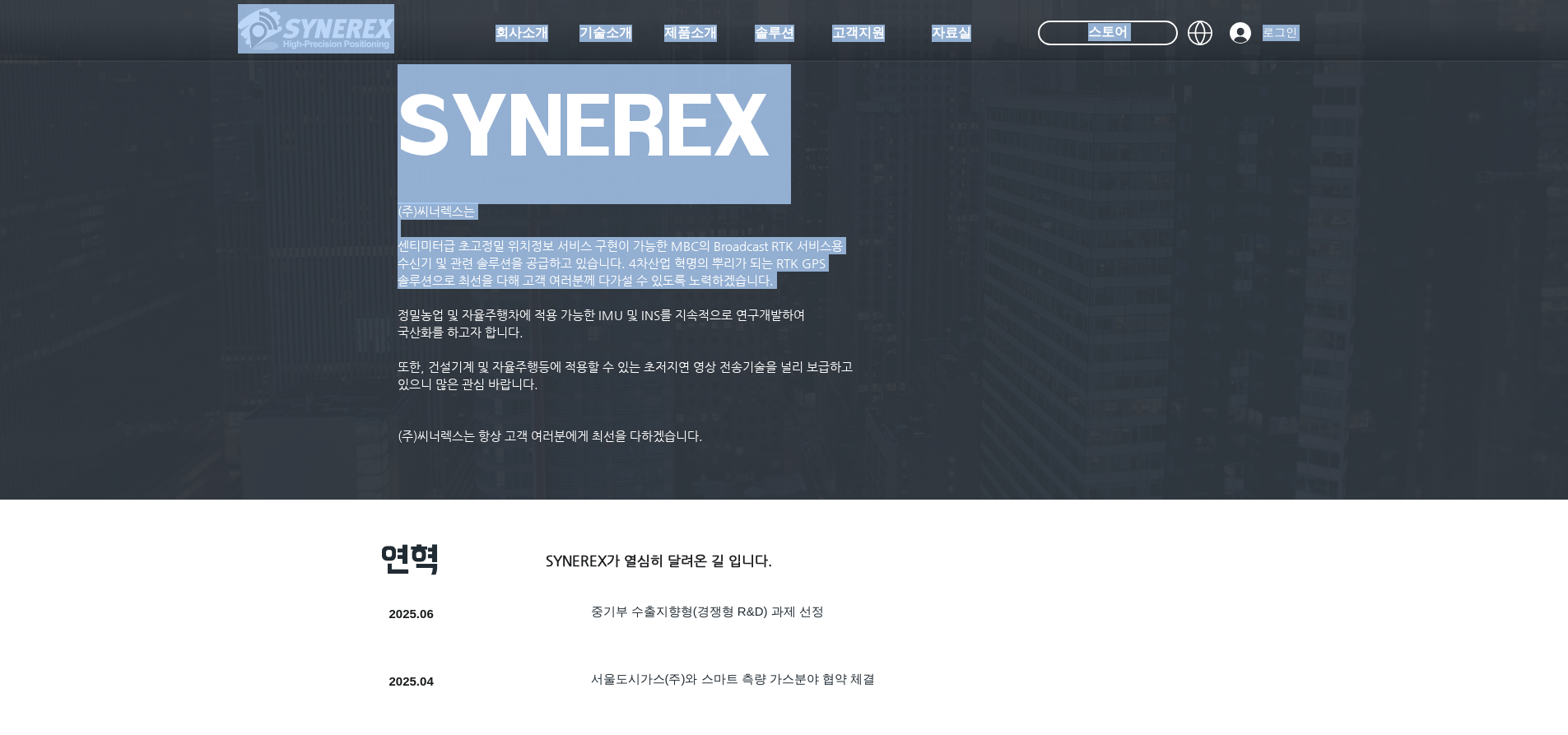 drag, startPoint x: 690, startPoint y: 305, endPoint x: 620, endPoint y: 251, distance: 88.40814 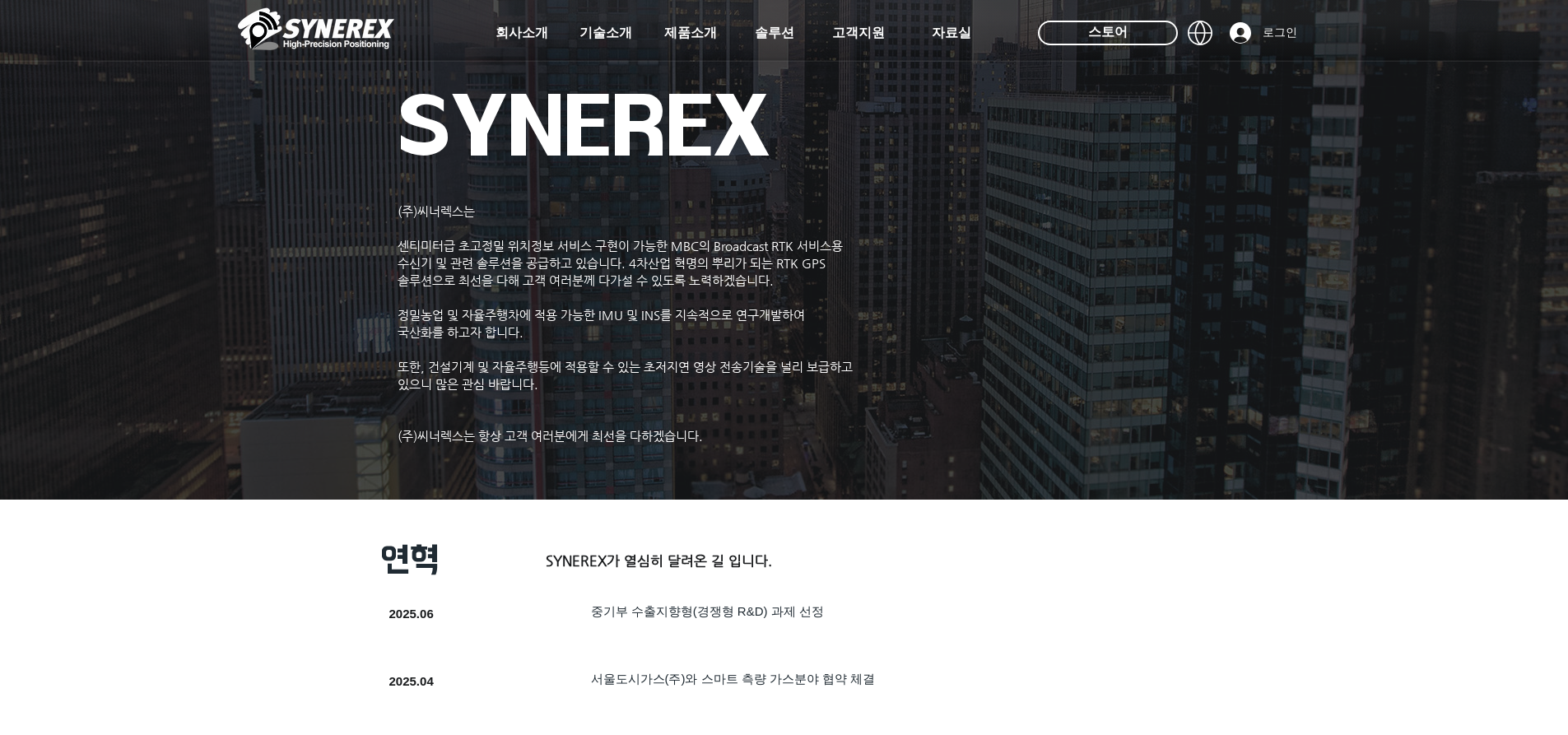 click on "초고정밀 위치정보 솔루션 Broadcast RTK
#comp-kyq9tmhv svg [data-color="1"] {fill: #000000;}
매뉴얼
영상 매뉴얼
MBC GNSS RTK
MBC GNSS INS
MBC GNSS 측량/IoT
ANTENNA
A/V Solution
기술지원 및 AS
#comp-kyo47tei svg [data-color="1"] {fill: #242323;}
영업 및 구매 문의
#comp-kyo4csty svg [data-color="1"] {fill: #242323;}
FAQ
#comp-kynvtjor svg [data-color="1"] {fill: #242323;}" at bounding box center [784, 126] 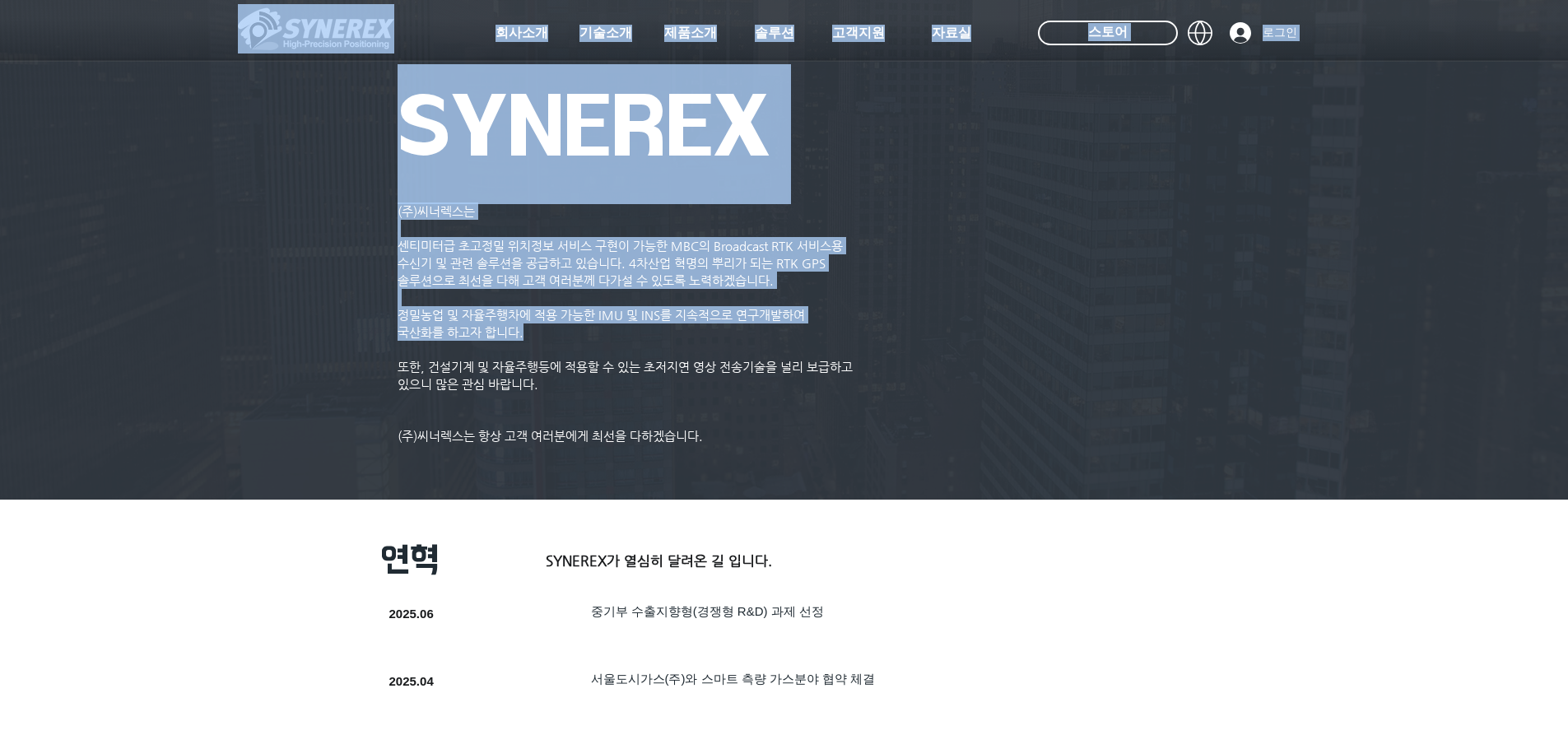 drag, startPoint x: 613, startPoint y: 237, endPoint x: 641, endPoint y: 343, distance: 109.6358 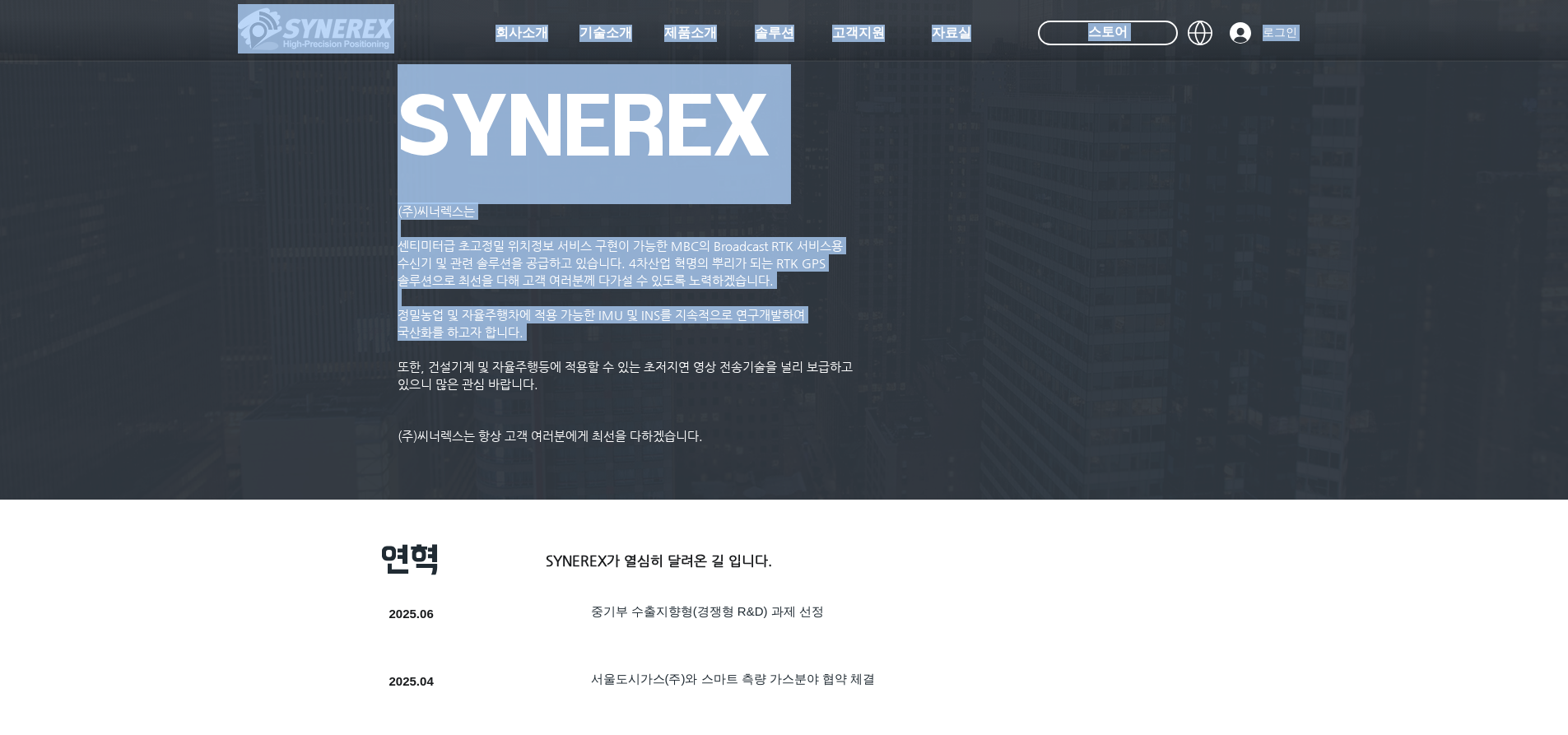 click on "​" at bounding box center (632, 349) 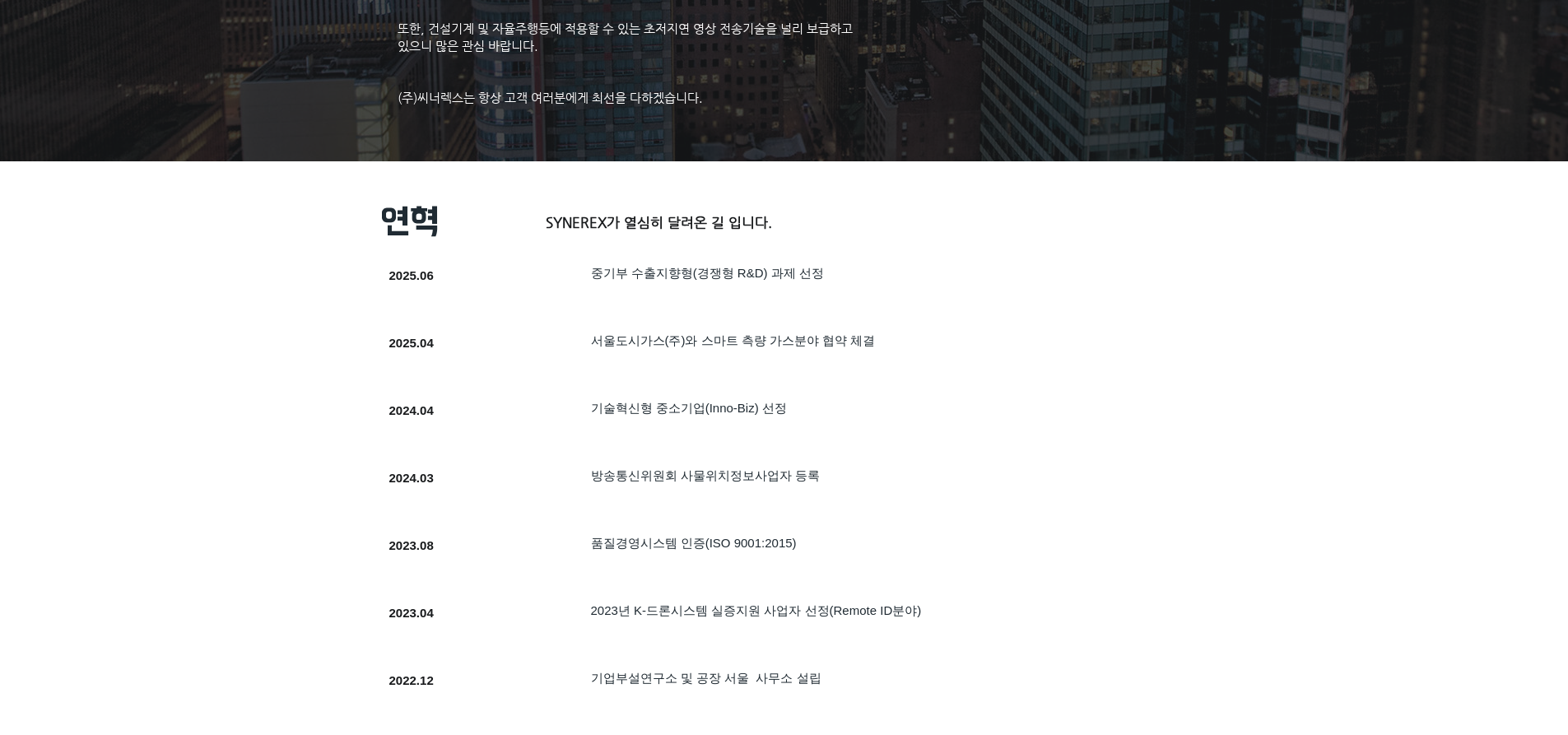 scroll, scrollTop: 412, scrollLeft: 0, axis: vertical 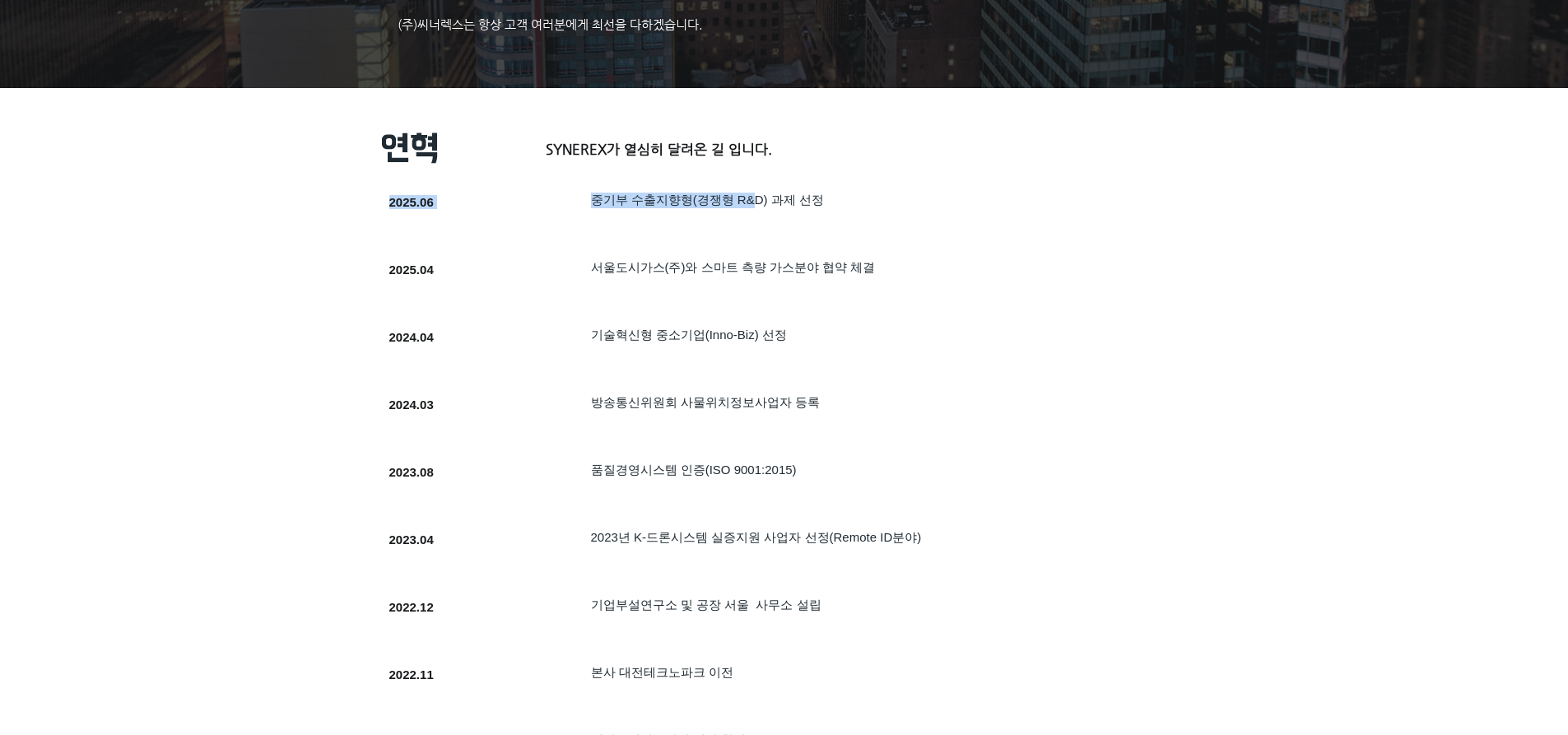 drag, startPoint x: 615, startPoint y: 218, endPoint x: 751, endPoint y: 207, distance: 136.44413 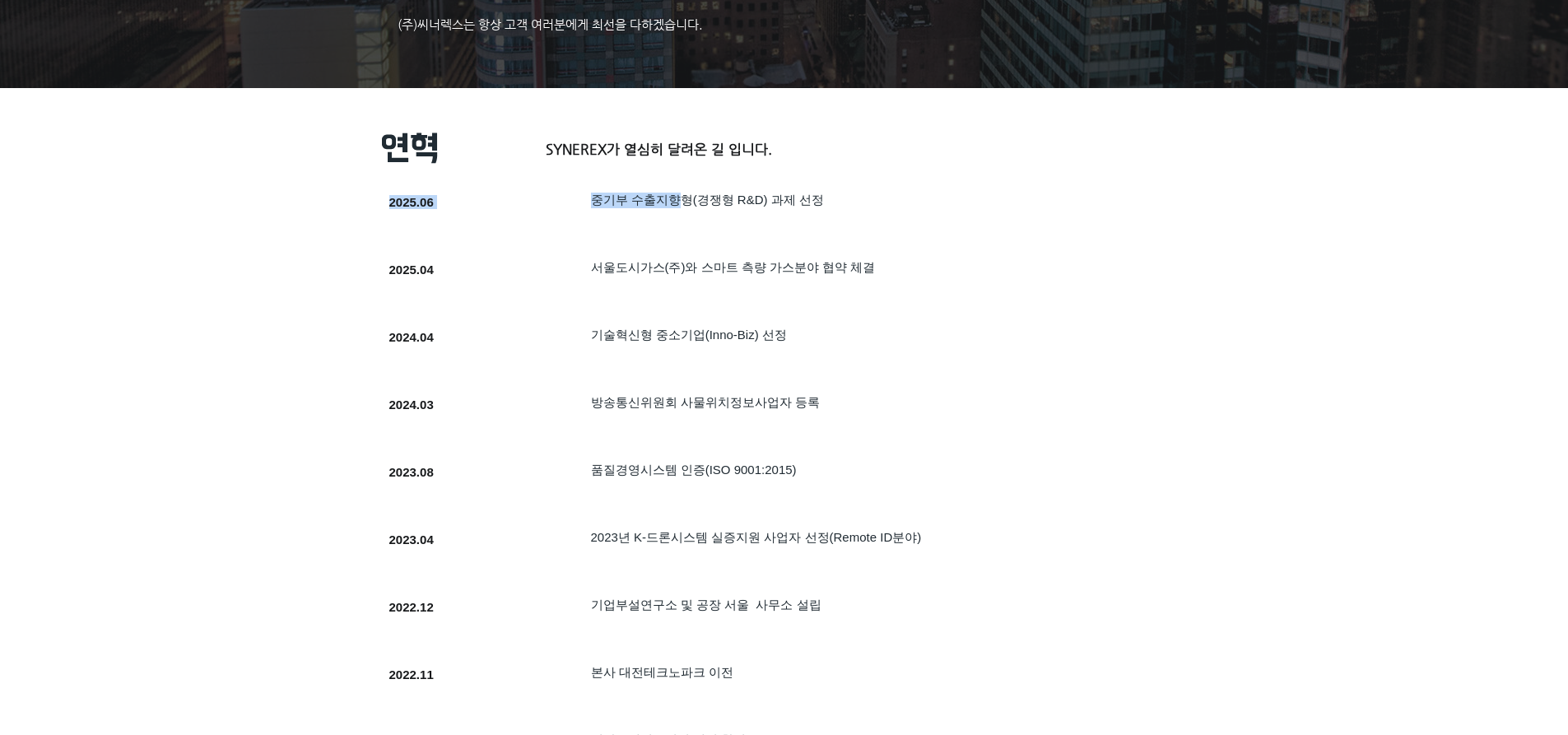 drag, startPoint x: 679, startPoint y: 208, endPoint x: 802, endPoint y: 216, distance: 123.25989 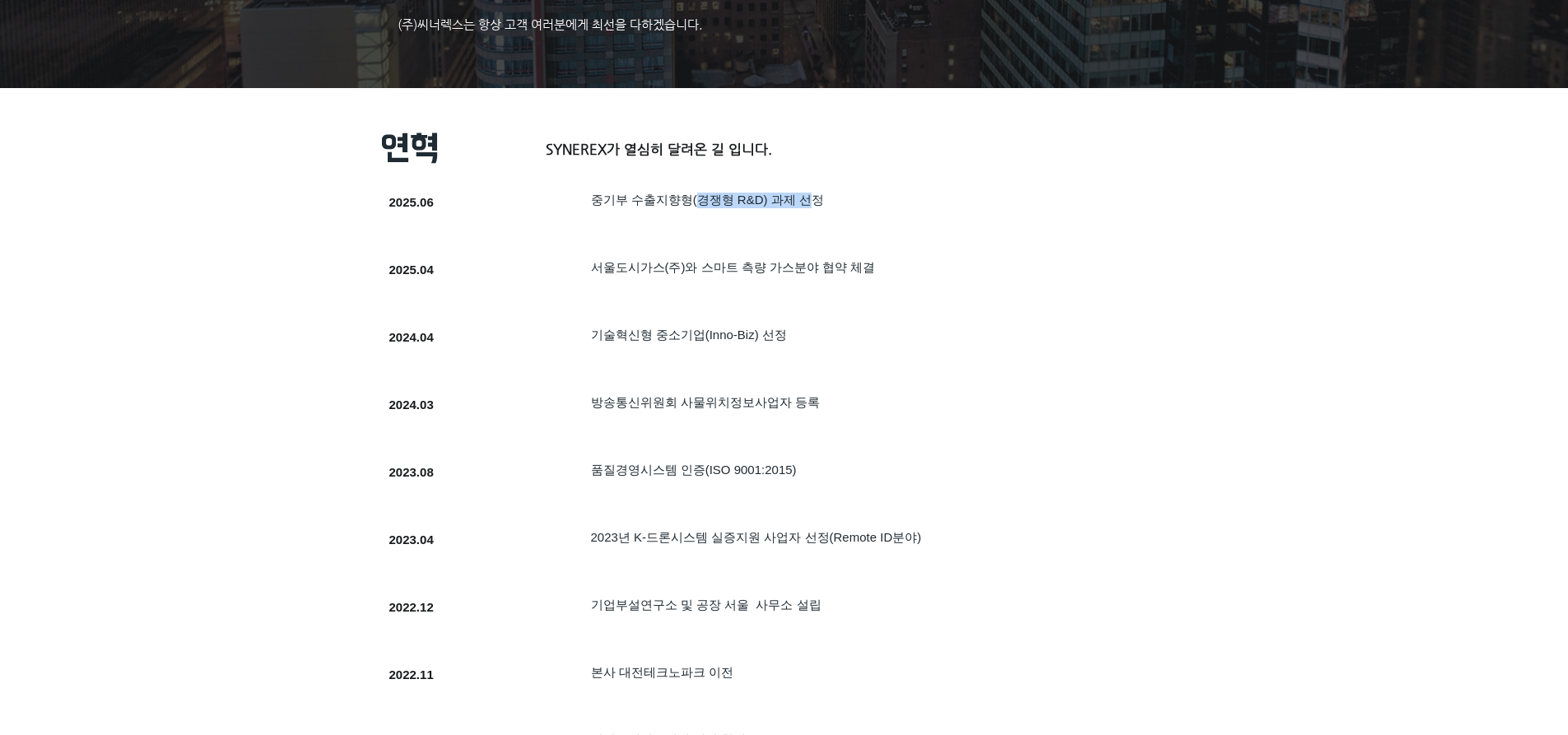 drag, startPoint x: 811, startPoint y: 210, endPoint x: 676, endPoint y: 206, distance: 135.0592 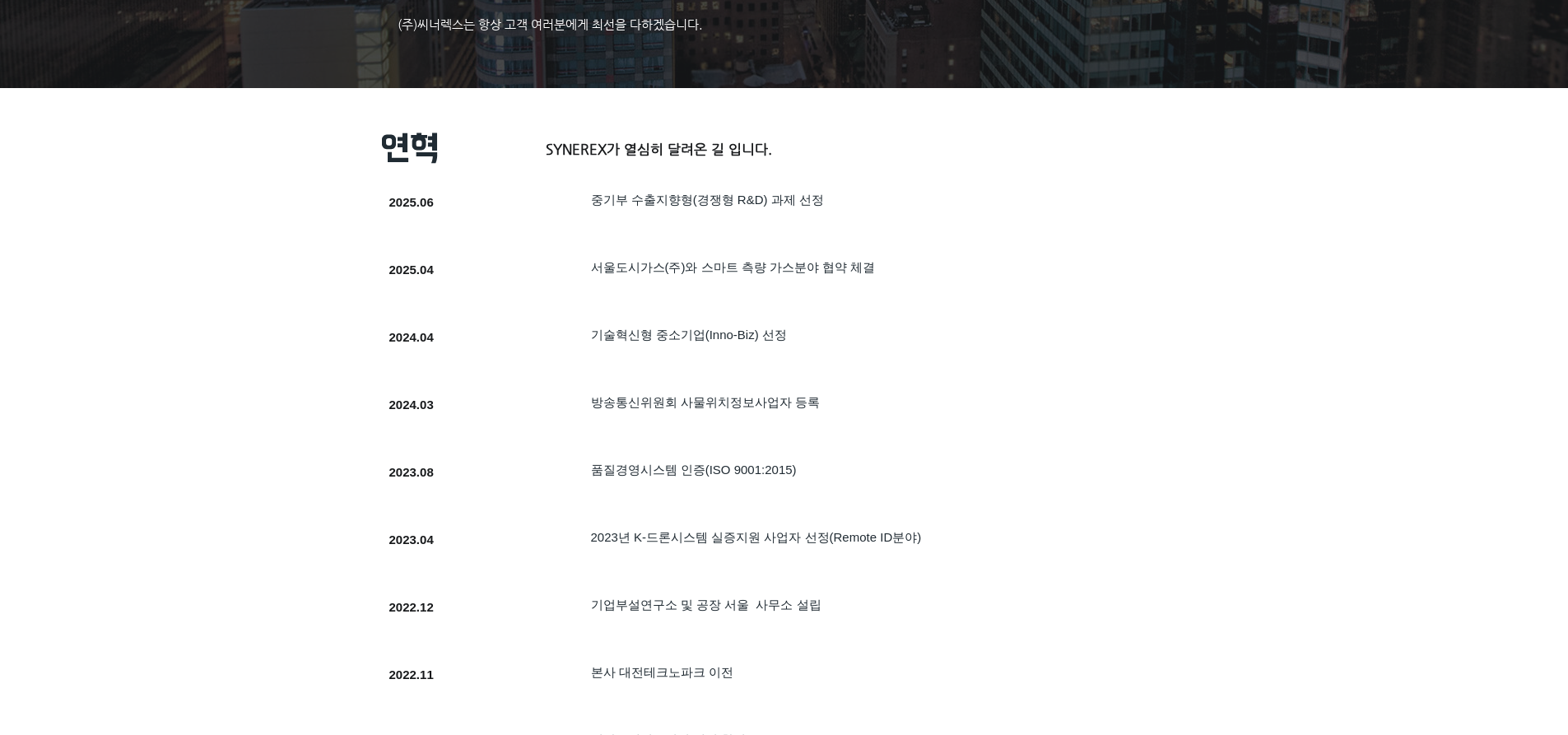 click on "​중기부 수출지향형(경쟁형 R&D) 과제 선정" at bounding box center [707, 199] 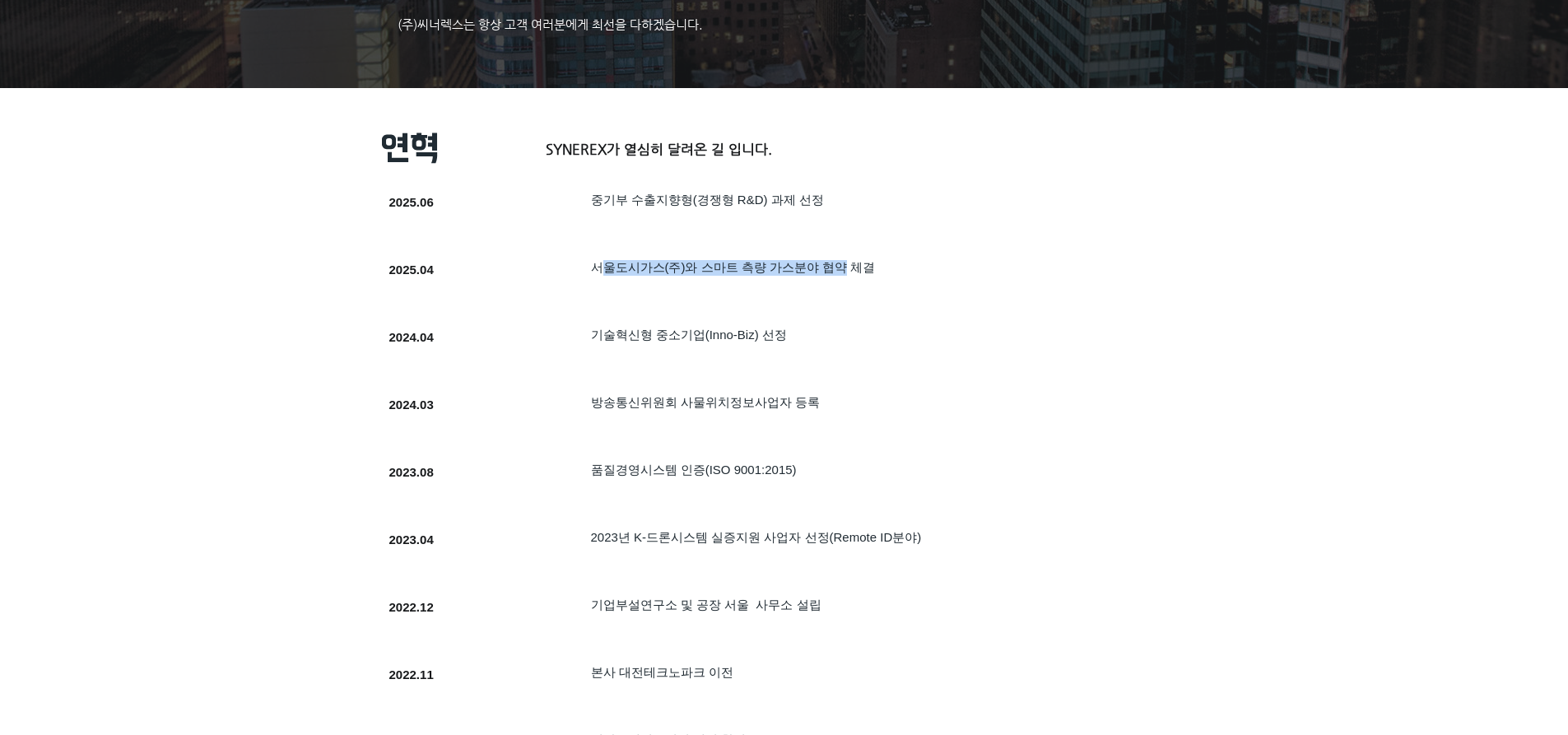 drag, startPoint x: 724, startPoint y: 273, endPoint x: 856, endPoint y: 277, distance: 132.06059 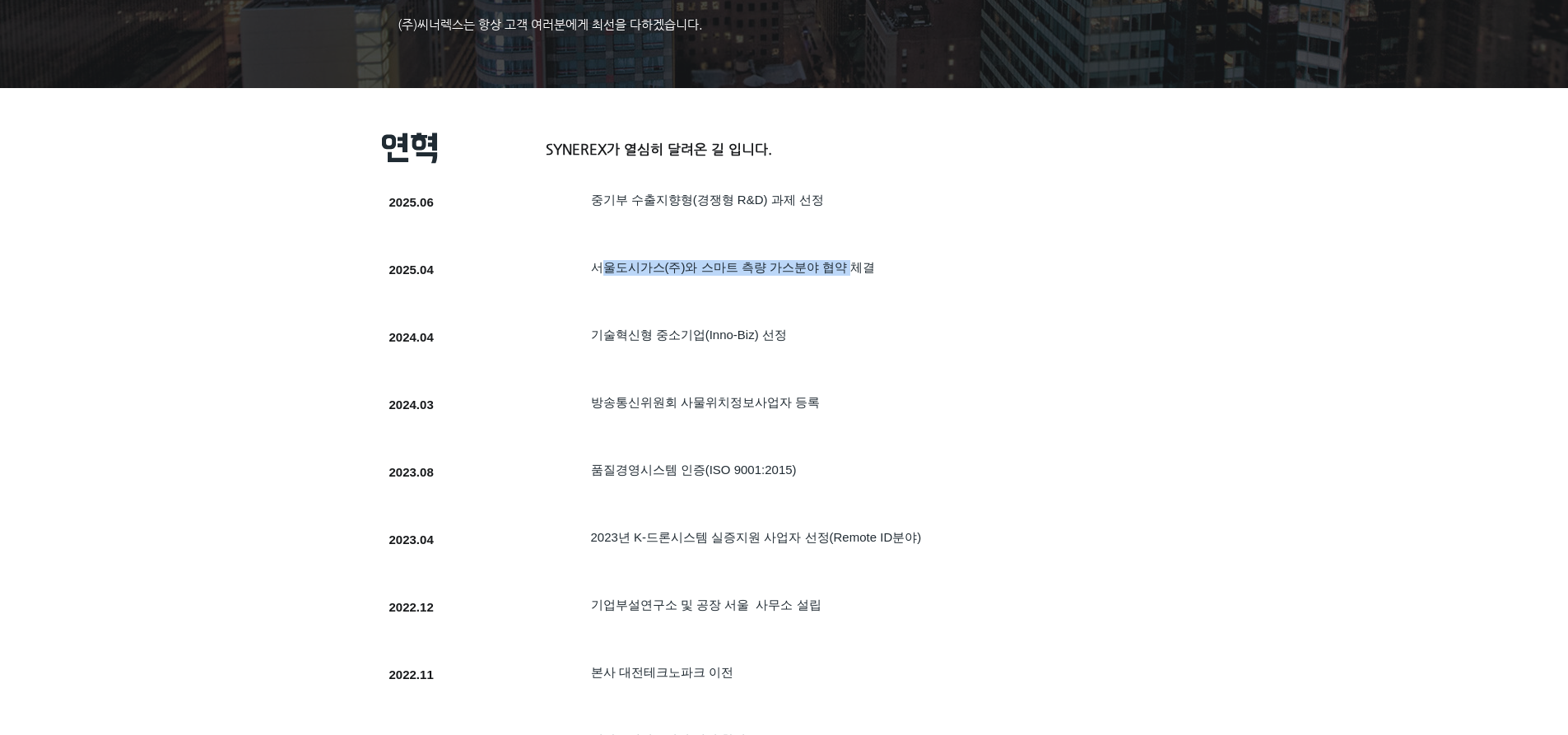 click on "서울도시가스(주)와 스마트 측량 가스분야 협약 체결" at bounding box center [733, 267] 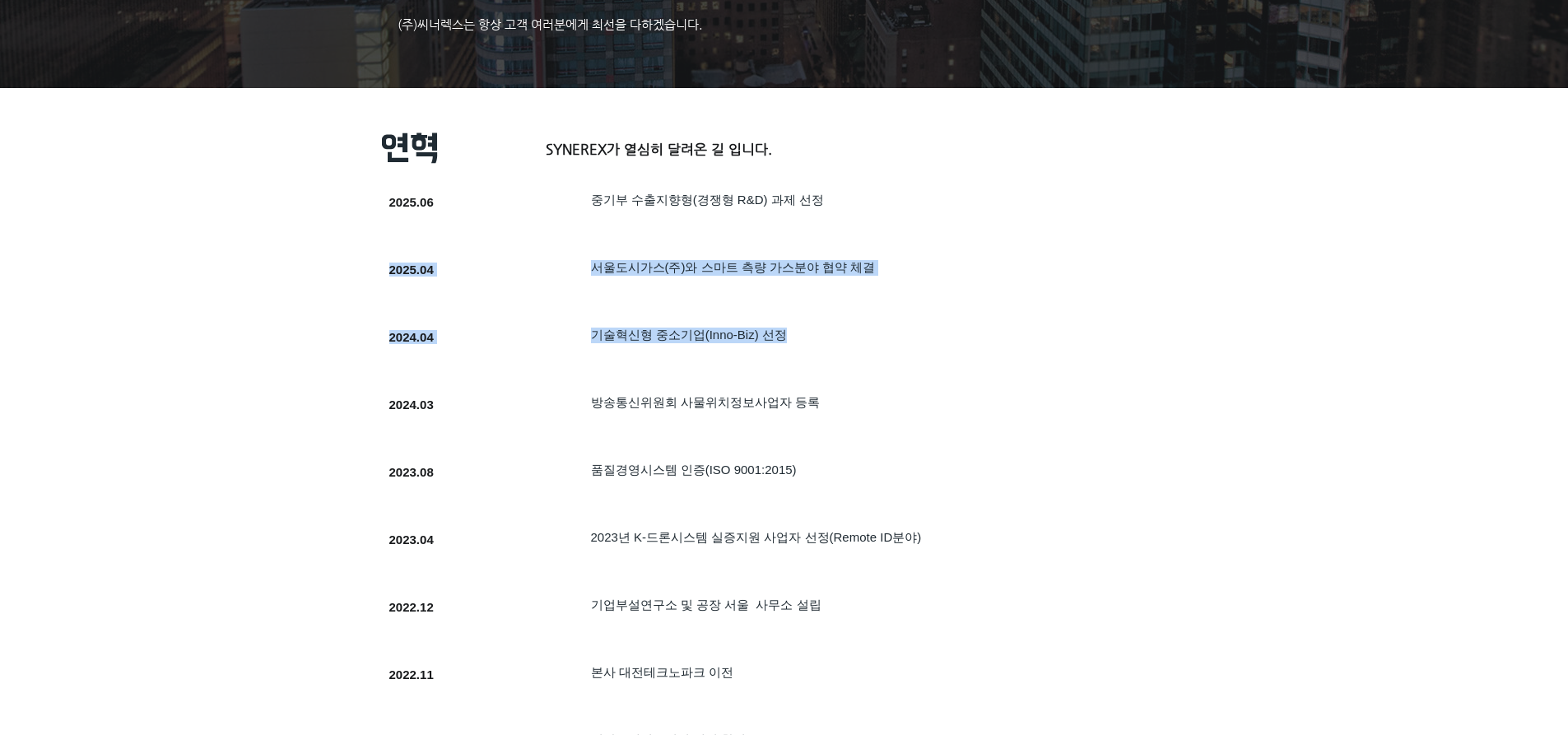 drag, startPoint x: 609, startPoint y: 312, endPoint x: 823, endPoint y: 346, distance: 216.6841 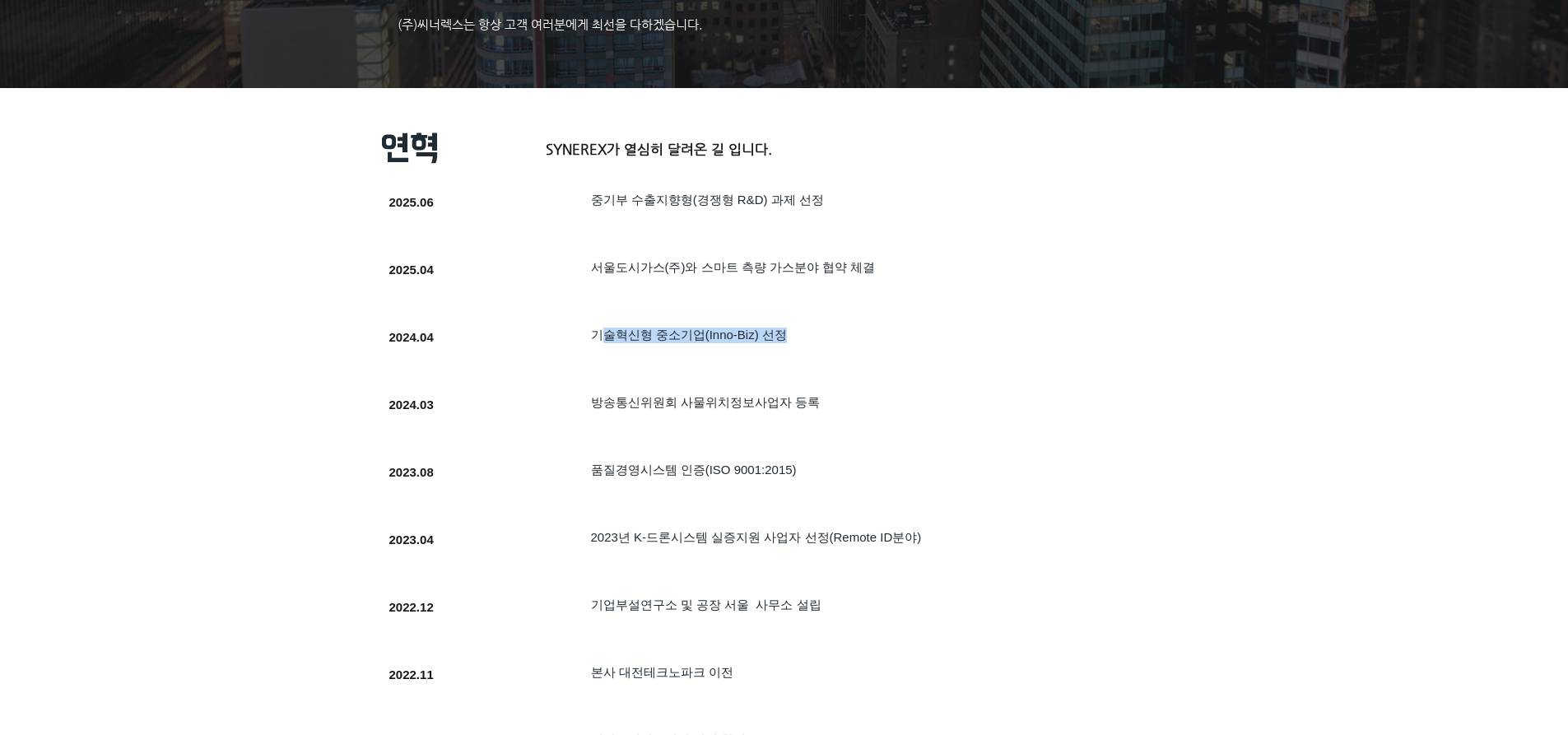 drag, startPoint x: 840, startPoint y: 339, endPoint x: 597, endPoint y: 340, distance: 243.00206 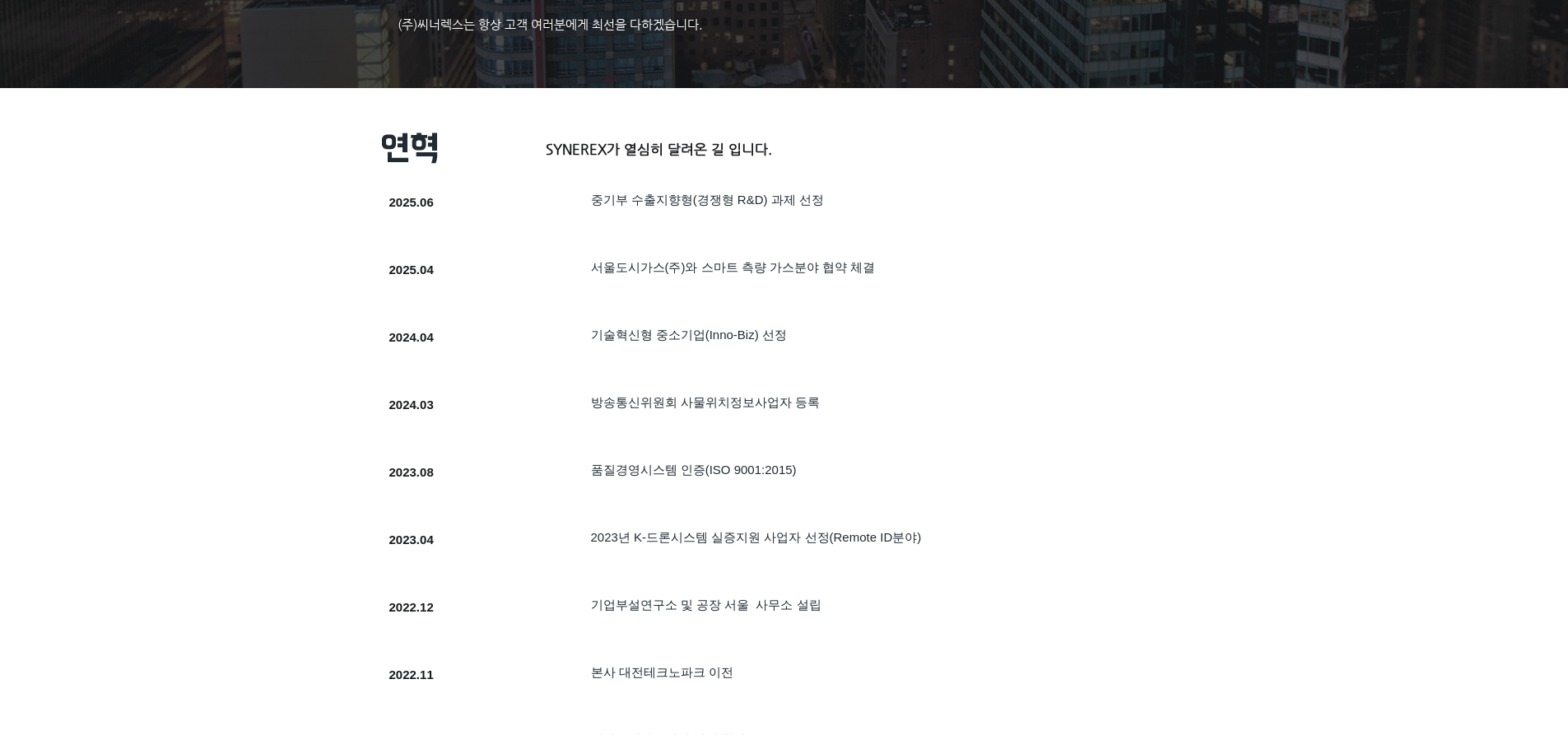 click on "​기술혁신형 중소기업(Inno-Biz) 선정" at bounding box center [689, 334] 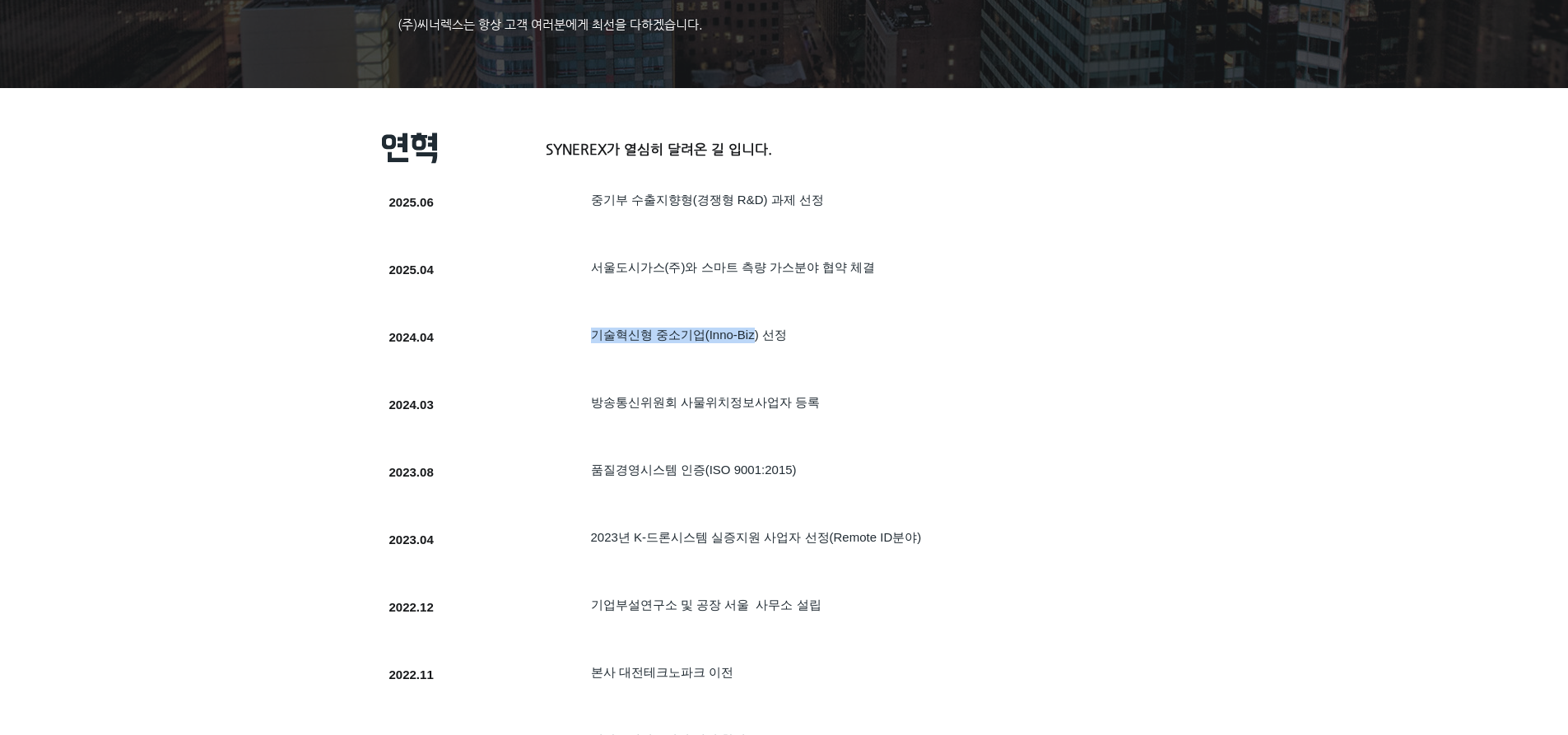 drag, startPoint x: 591, startPoint y: 340, endPoint x: 769, endPoint y: 343, distance: 178.02528 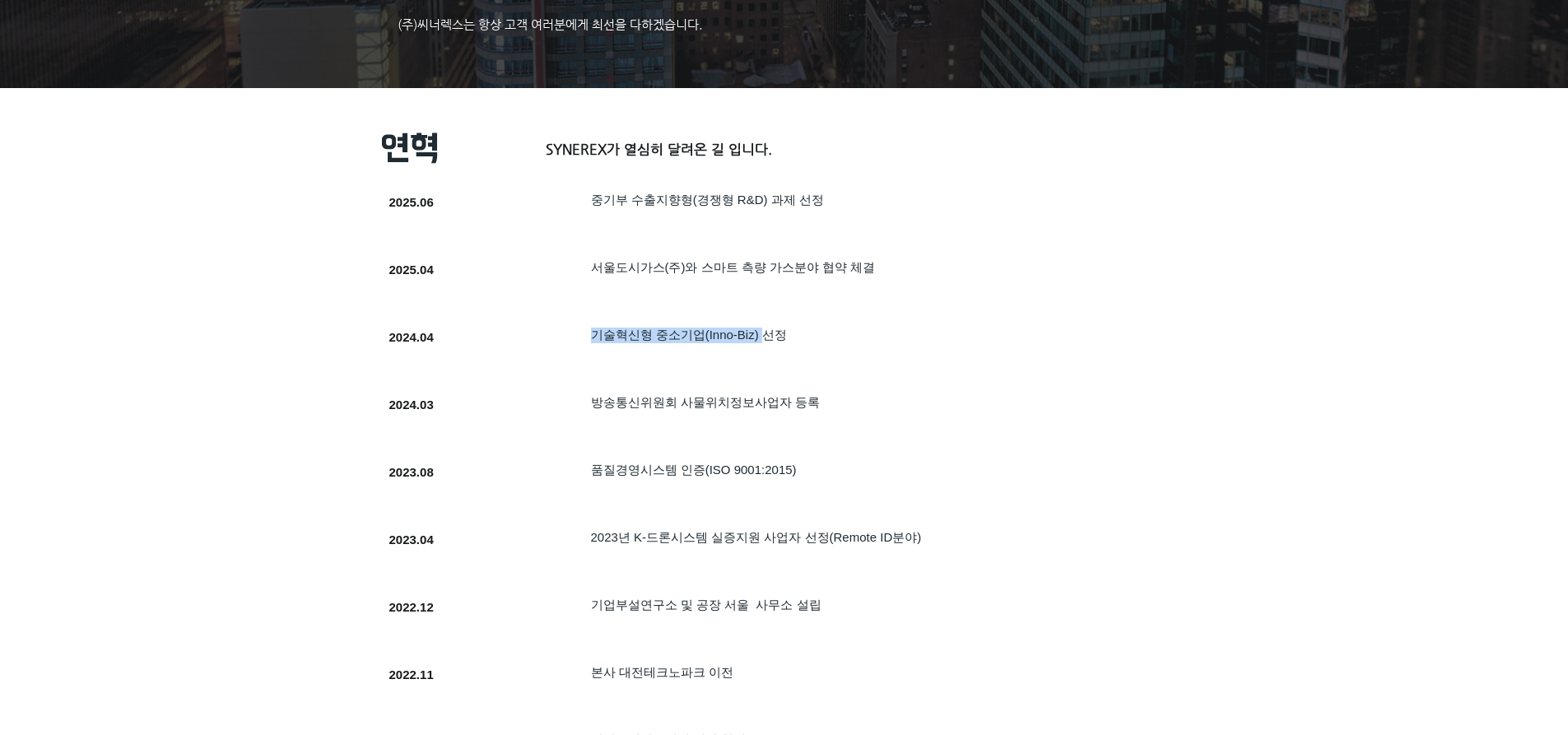 drag, startPoint x: 769, startPoint y: 343, endPoint x: 805, endPoint y: 339, distance: 36.22154 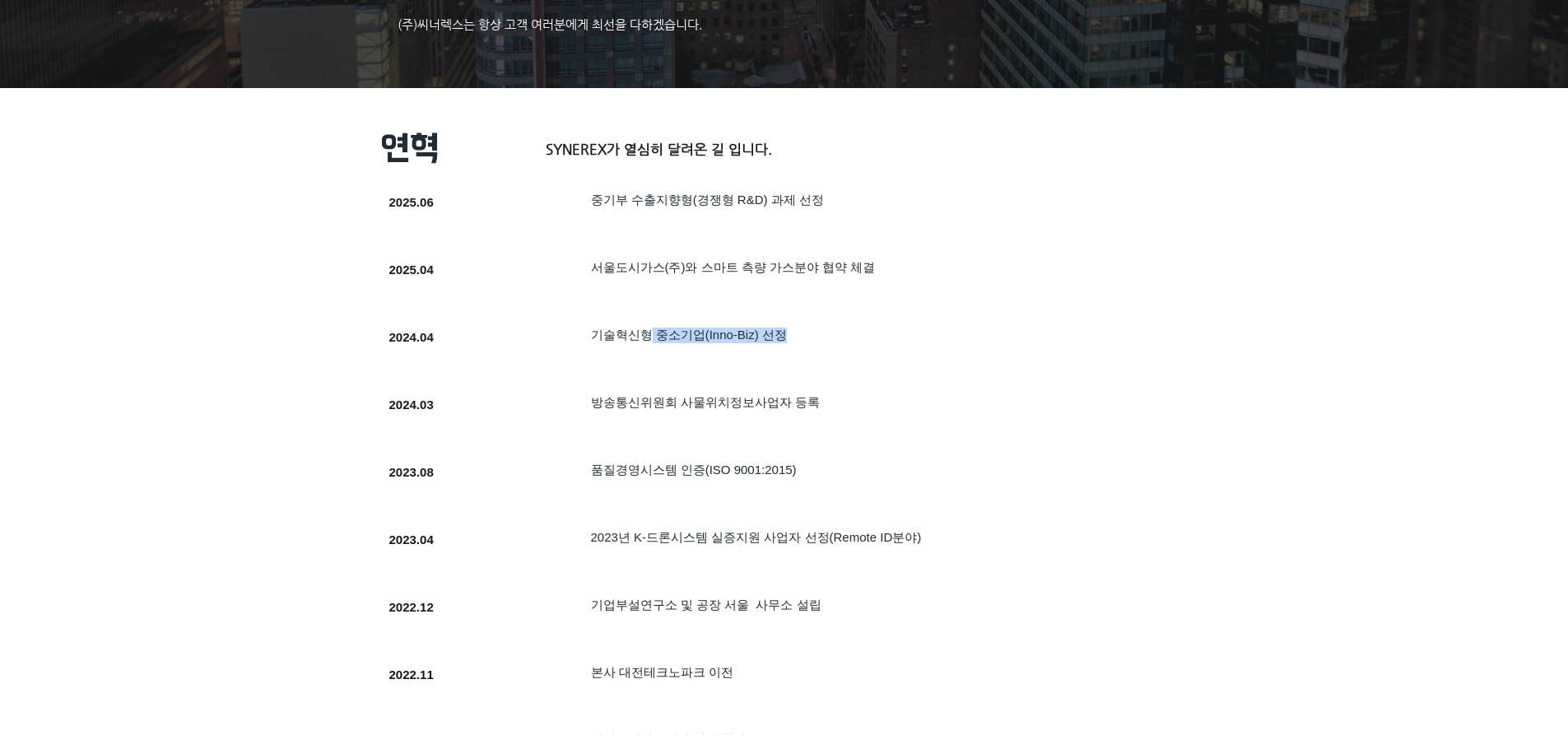 drag, startPoint x: 805, startPoint y: 339, endPoint x: 617, endPoint y: 339, distance: 188 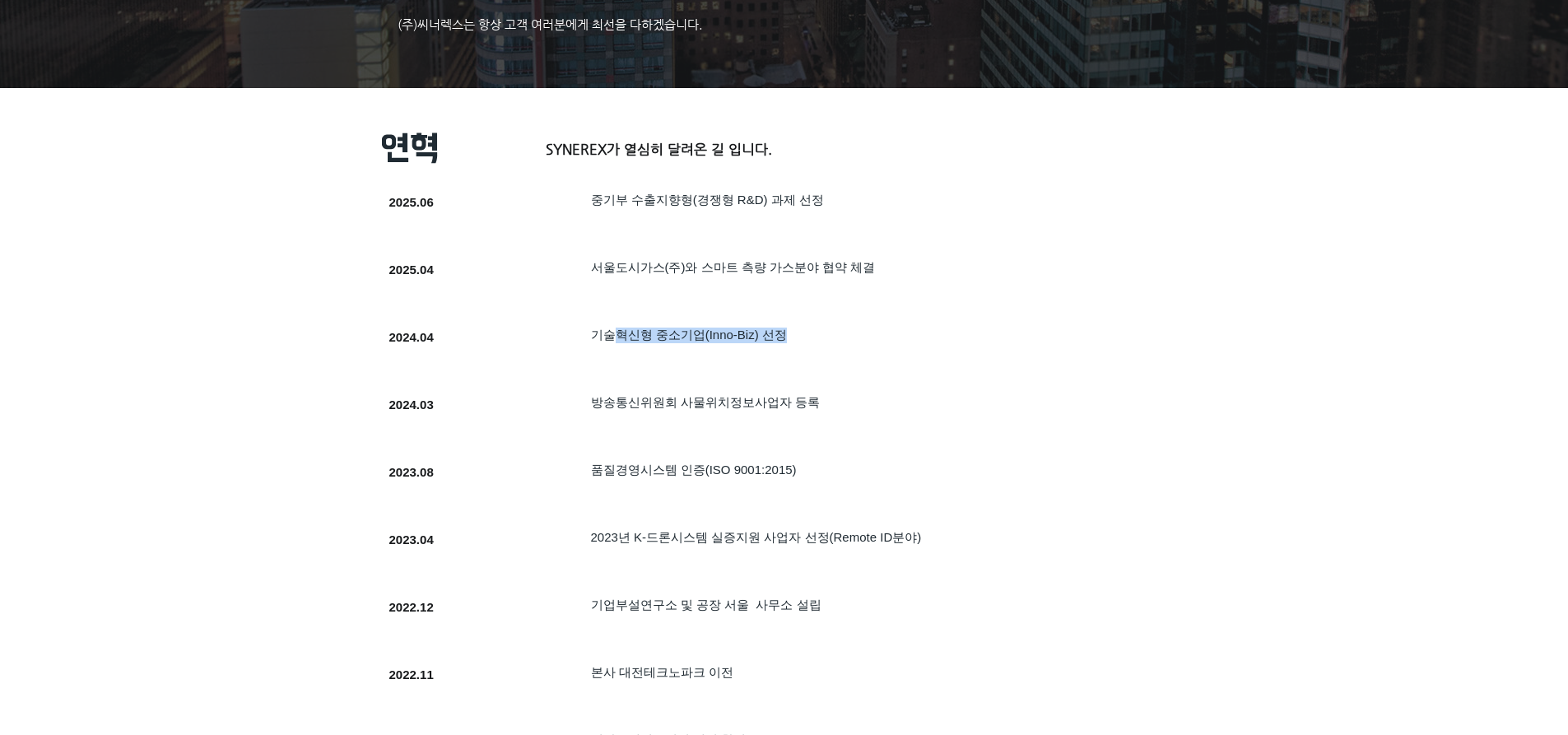 click on "​기술혁신형 중소기업(Inno-Biz) 선정" at bounding box center [689, 334] 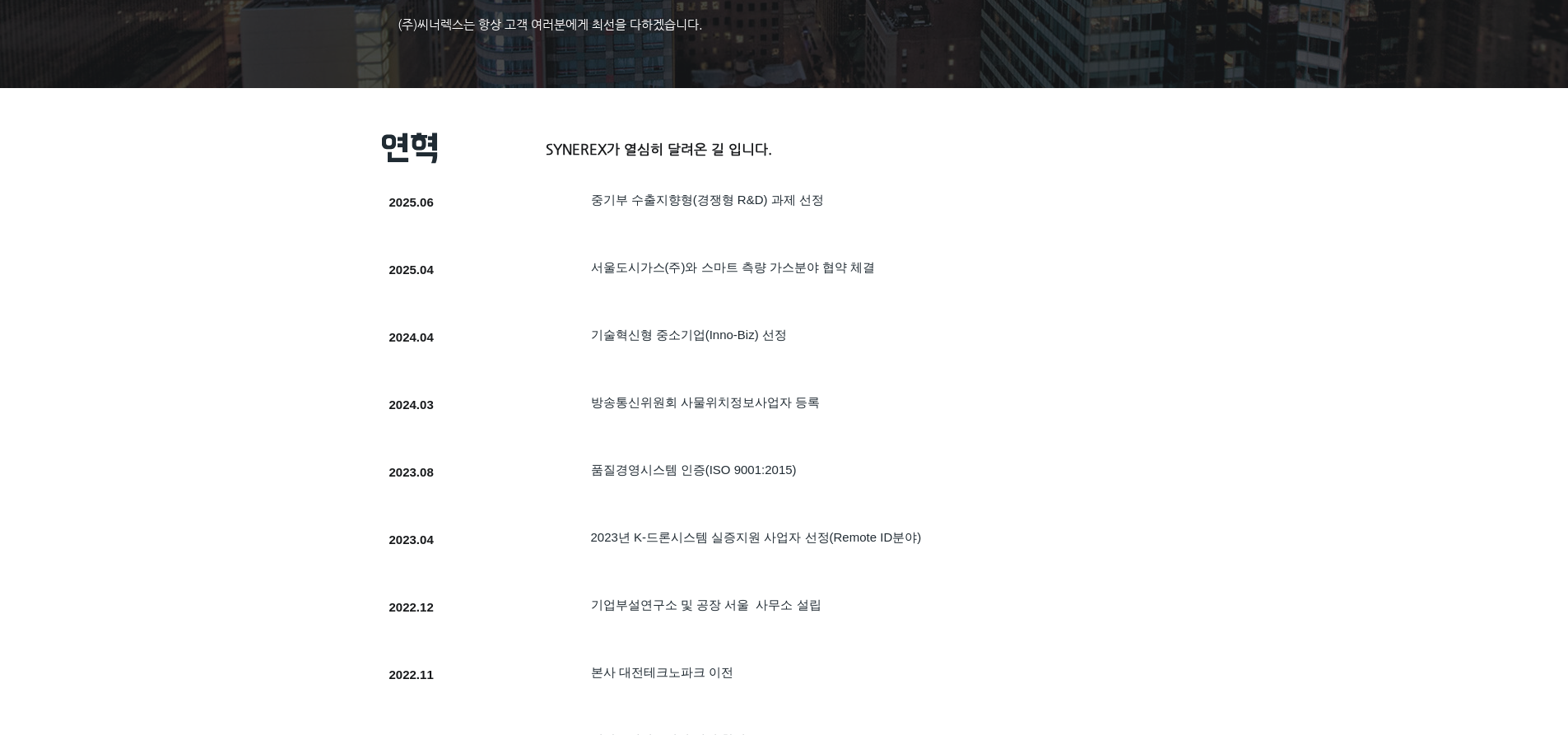 drag, startPoint x: 552, startPoint y: 347, endPoint x: 826, endPoint y: 348, distance: 274.002 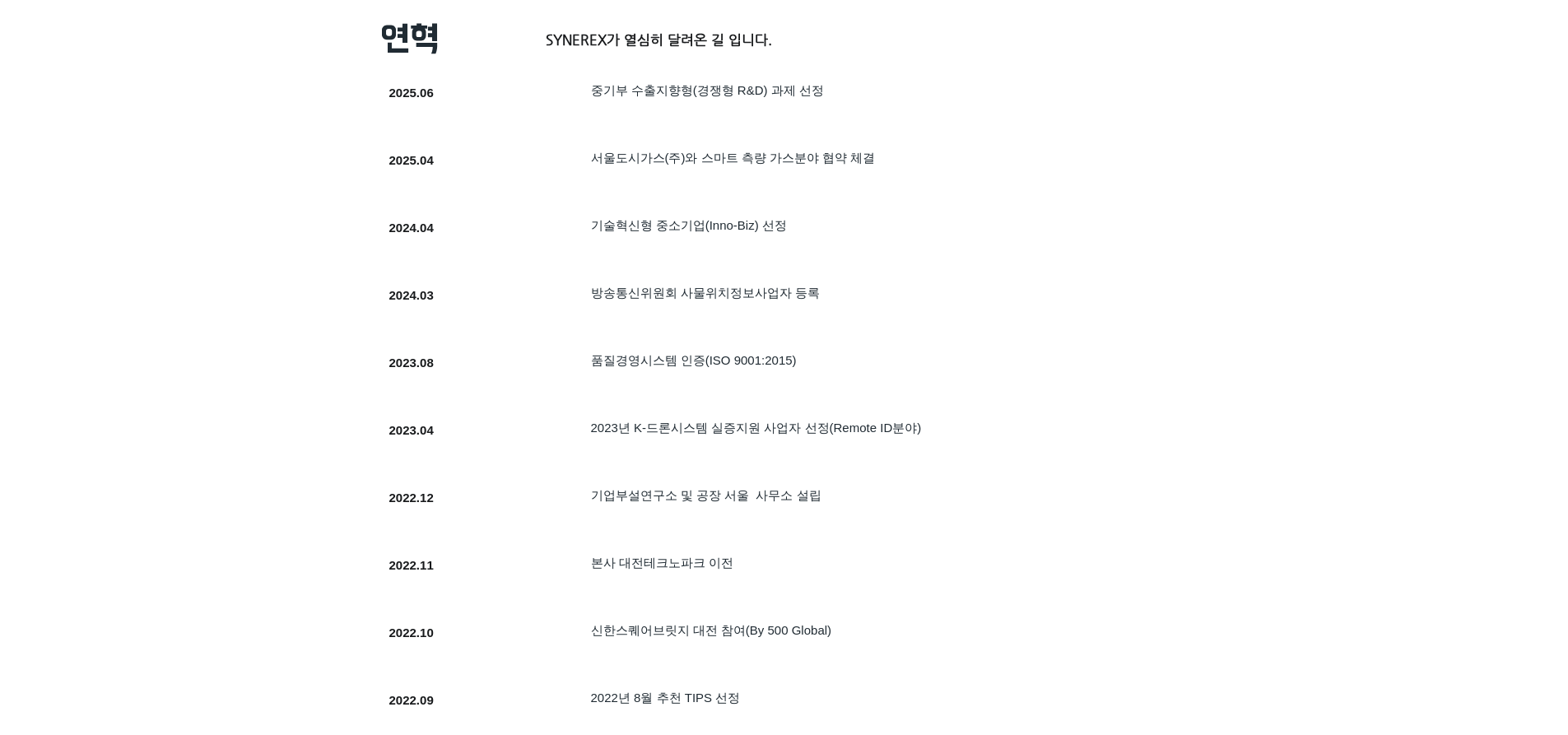 scroll, scrollTop: 494, scrollLeft: 0, axis: vertical 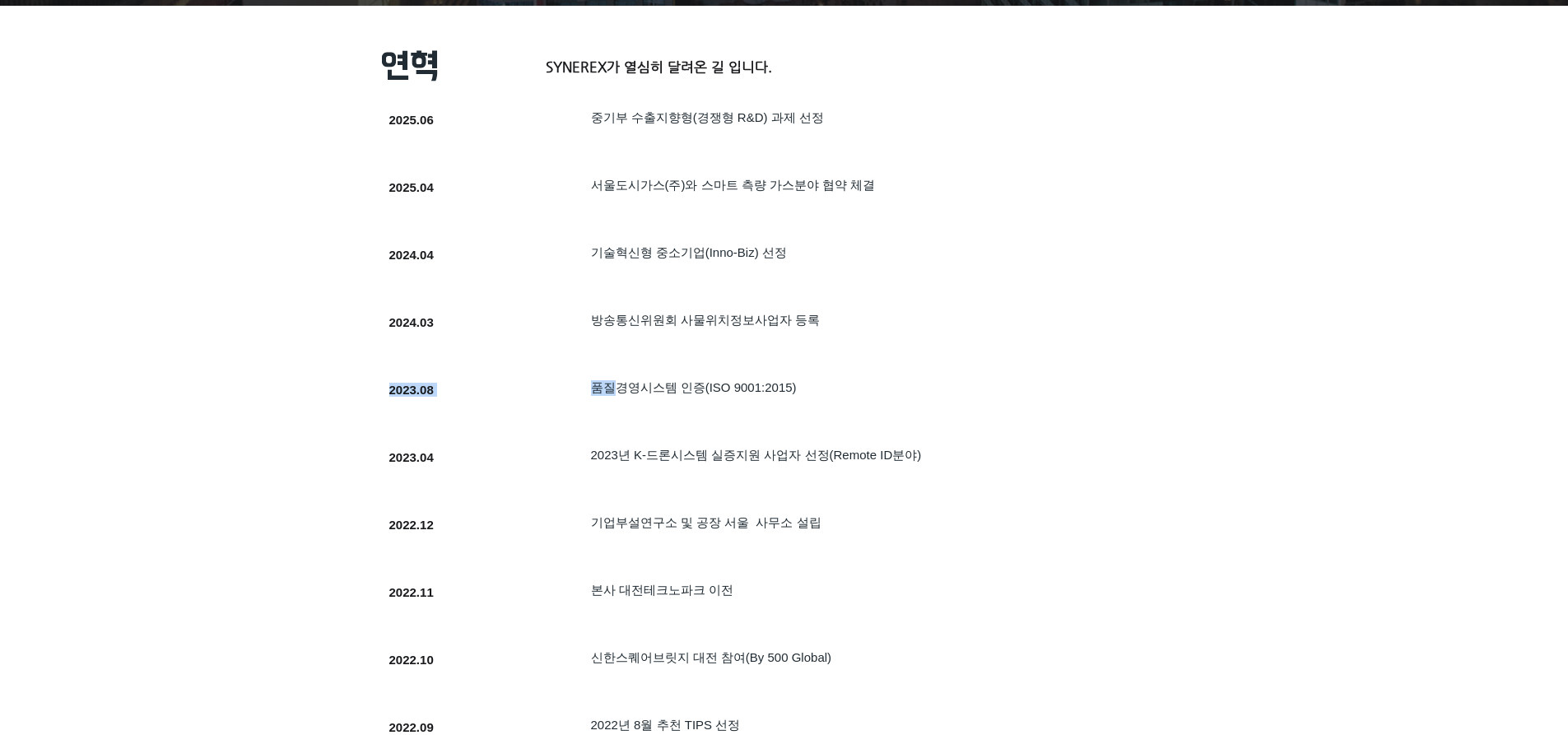 drag, startPoint x: 641, startPoint y: 386, endPoint x: 719, endPoint y: 381, distance: 78.160092 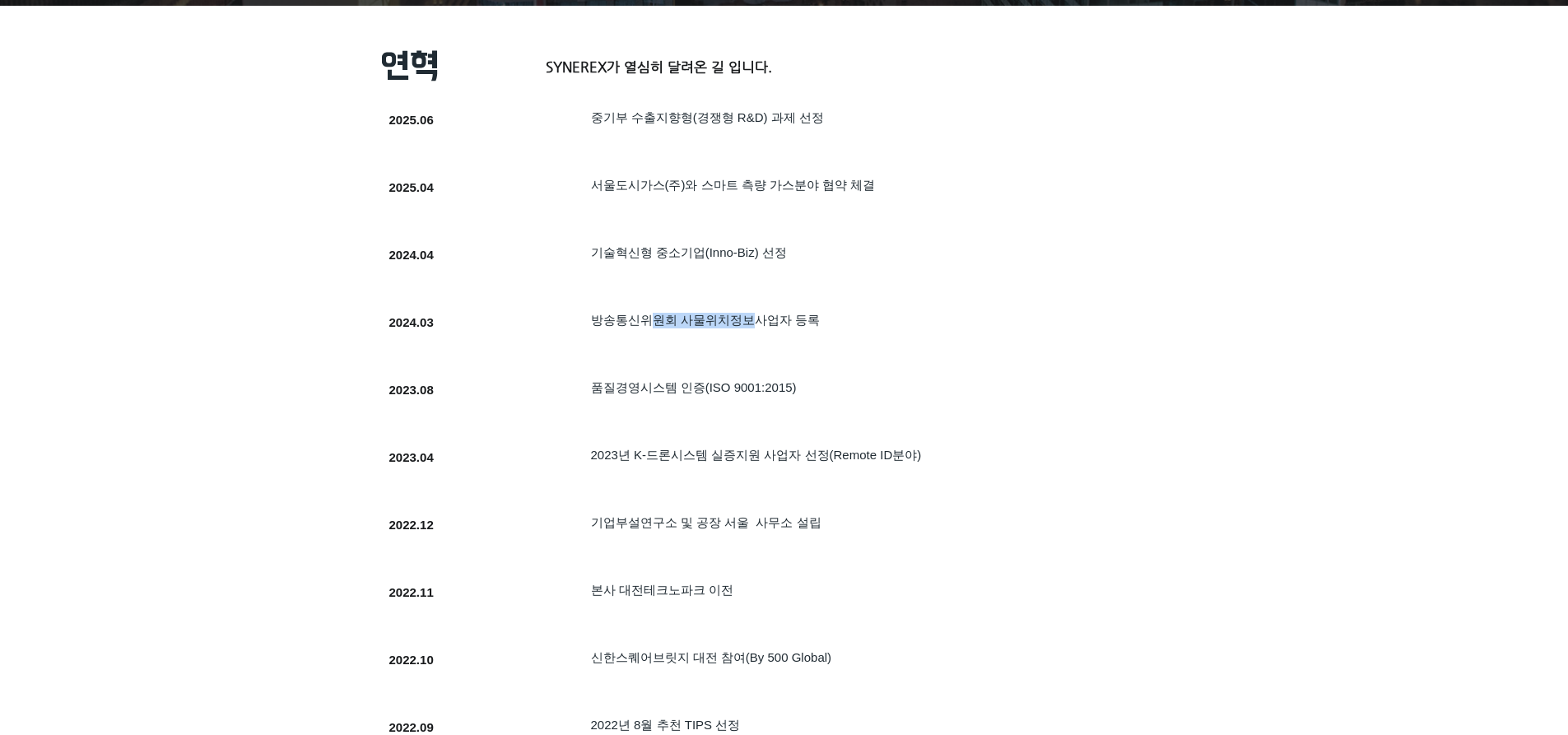 drag, startPoint x: 755, startPoint y: 323, endPoint x: 655, endPoint y: 322, distance: 100.005 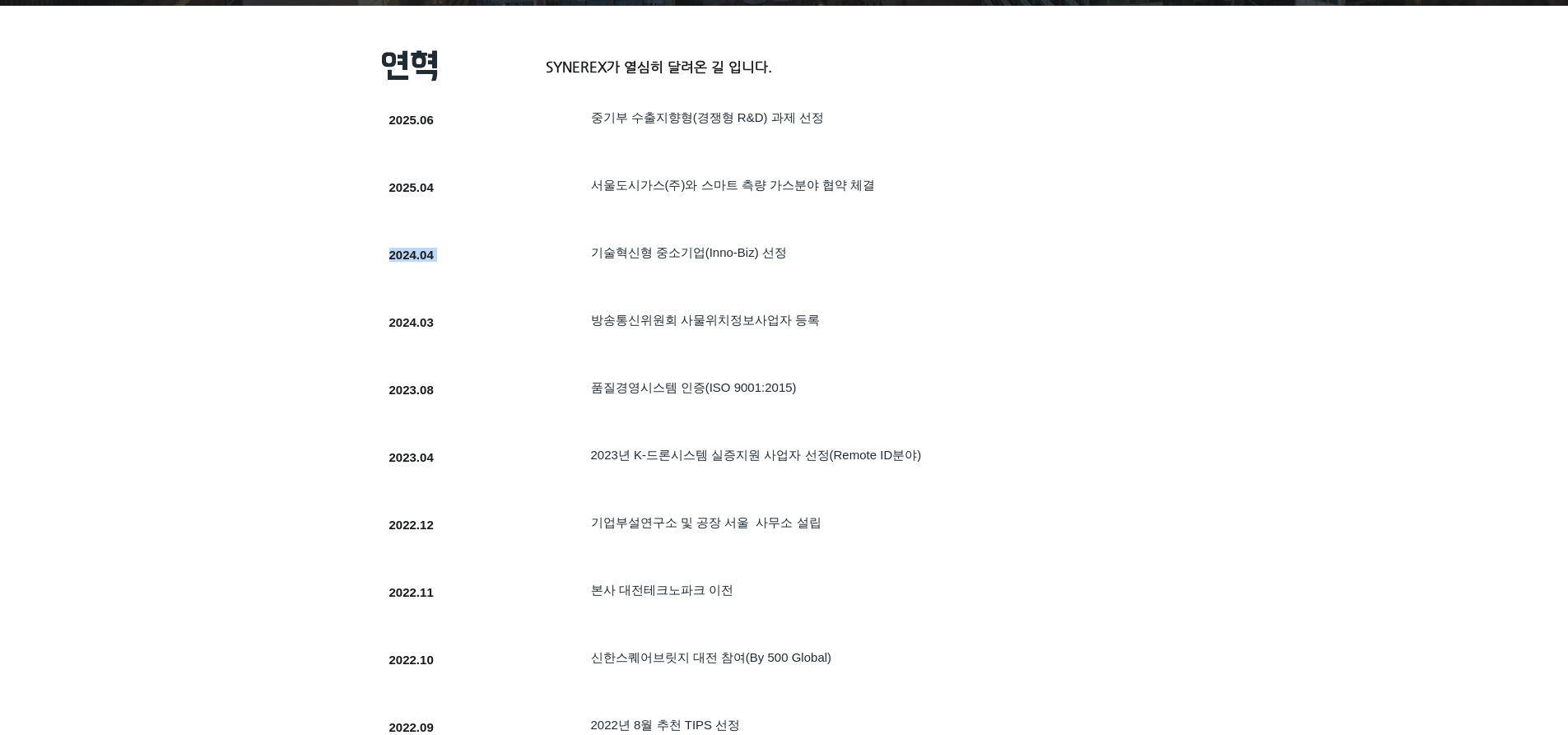 drag, startPoint x: 719, startPoint y: 269, endPoint x: 821, endPoint y: 271, distance: 102.01961 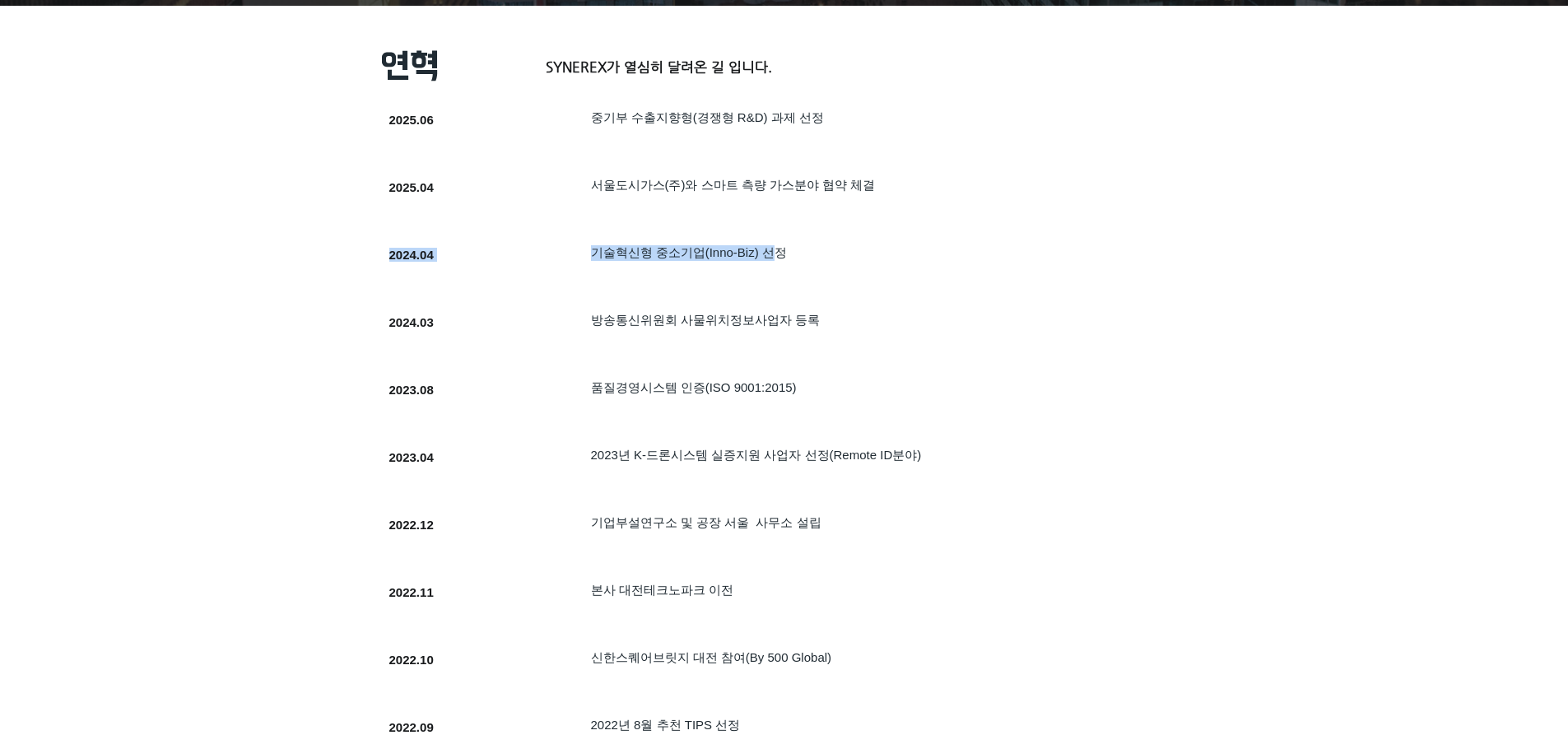 drag, startPoint x: 771, startPoint y: 254, endPoint x: 602, endPoint y: 268, distance: 169.57889 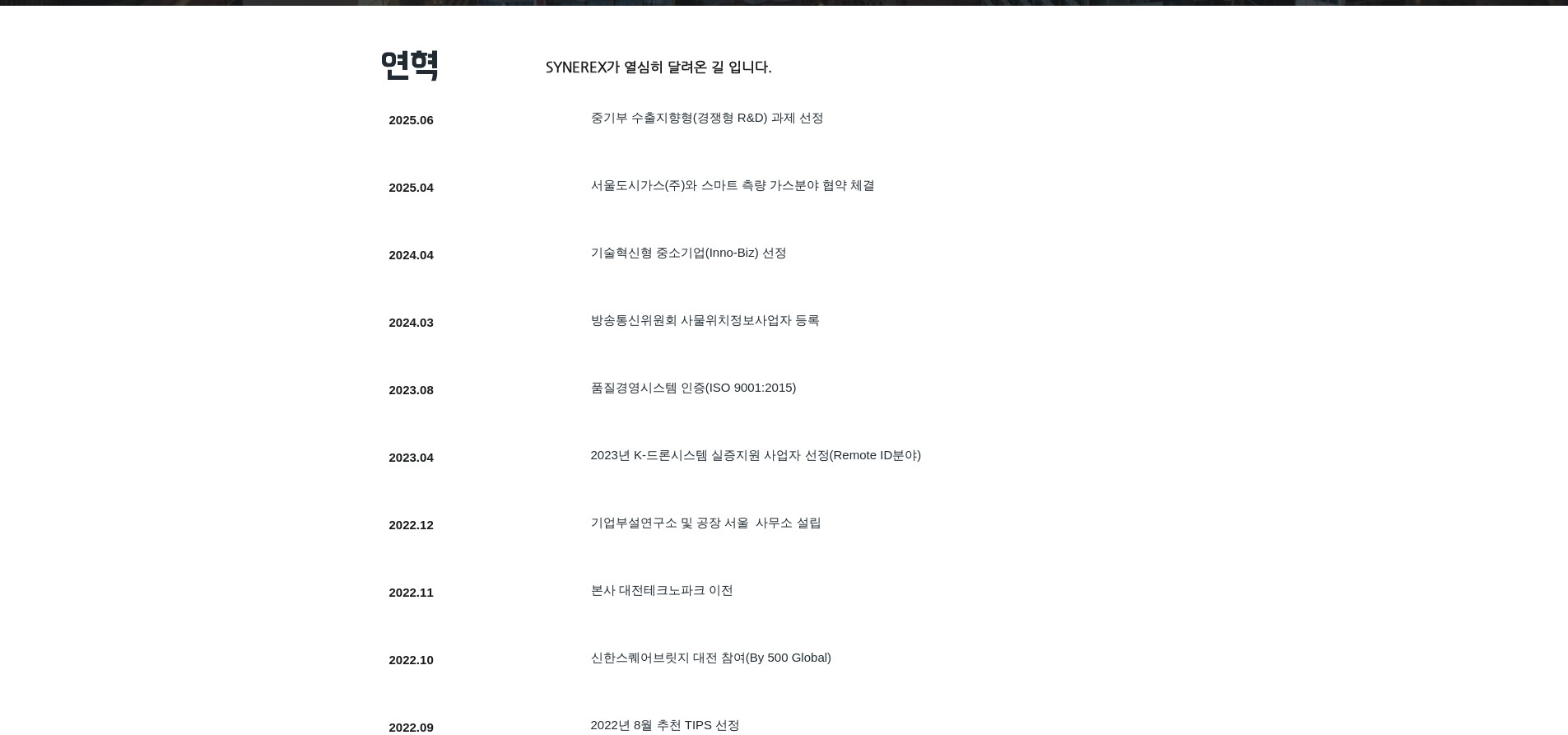 drag, startPoint x: 587, startPoint y: 264, endPoint x: 793, endPoint y: 268, distance: 206.03883 